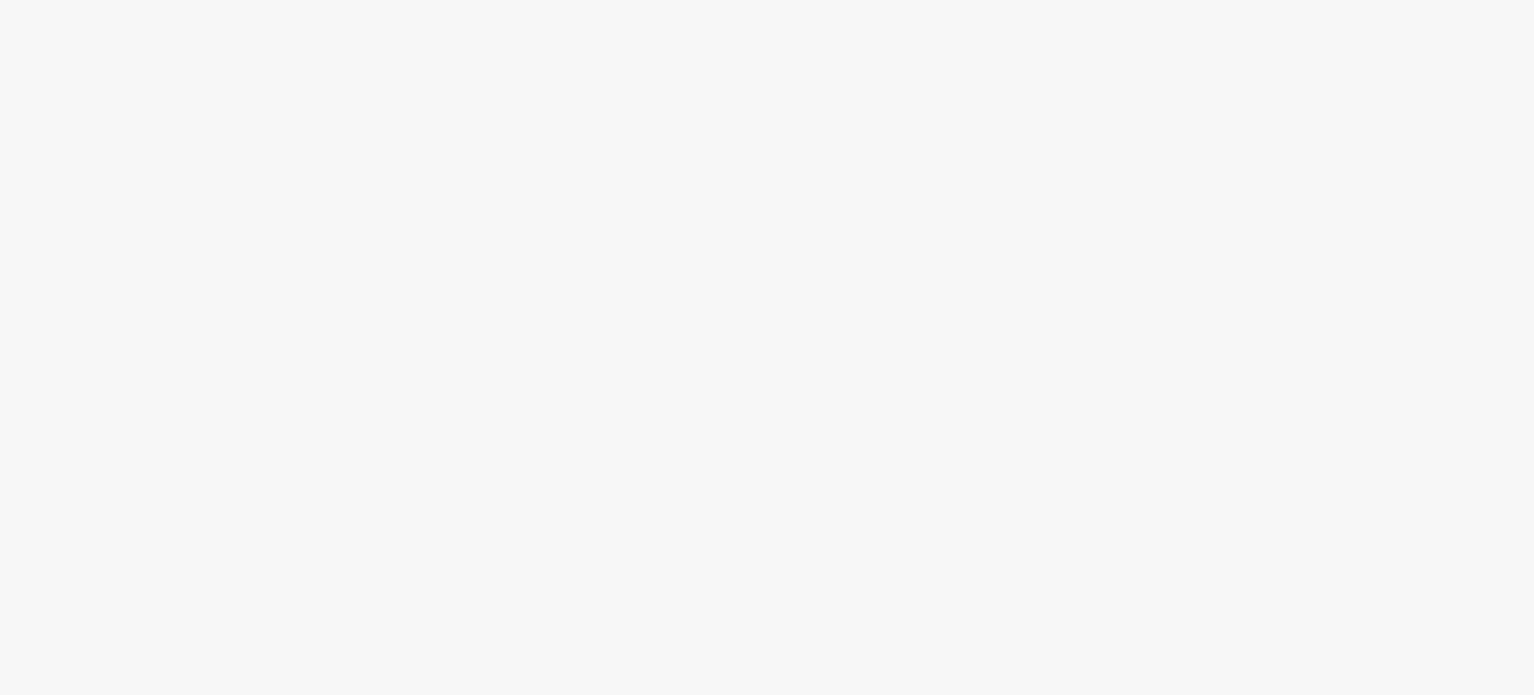 scroll, scrollTop: 0, scrollLeft: 0, axis: both 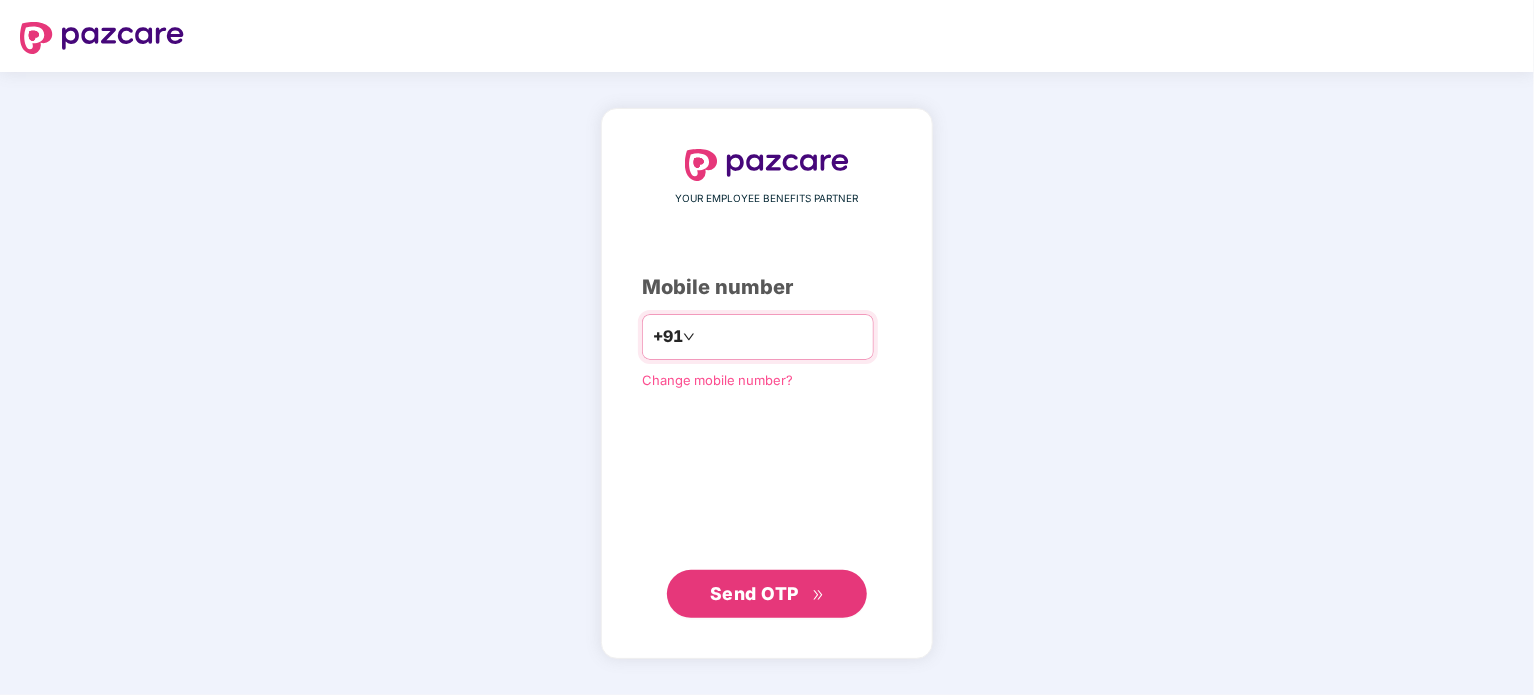 type on "**********" 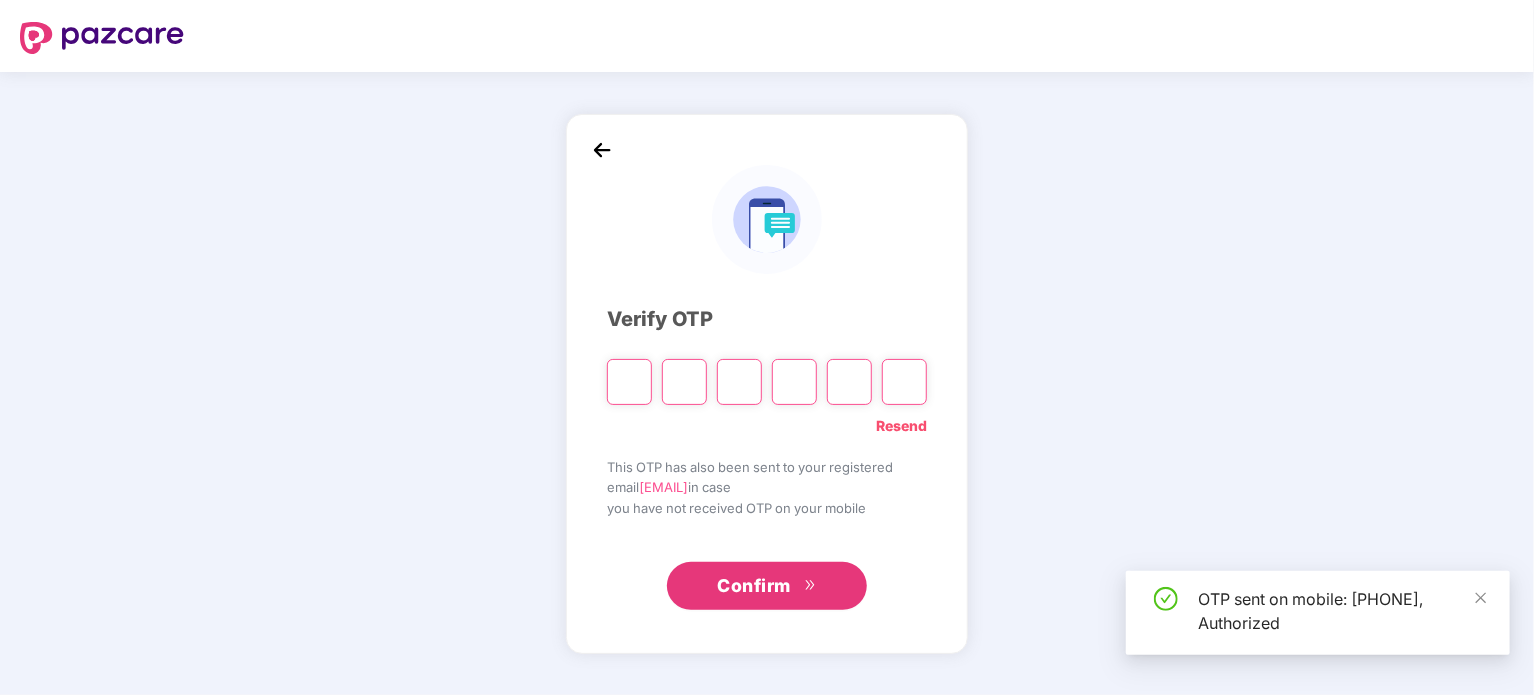 type on "*" 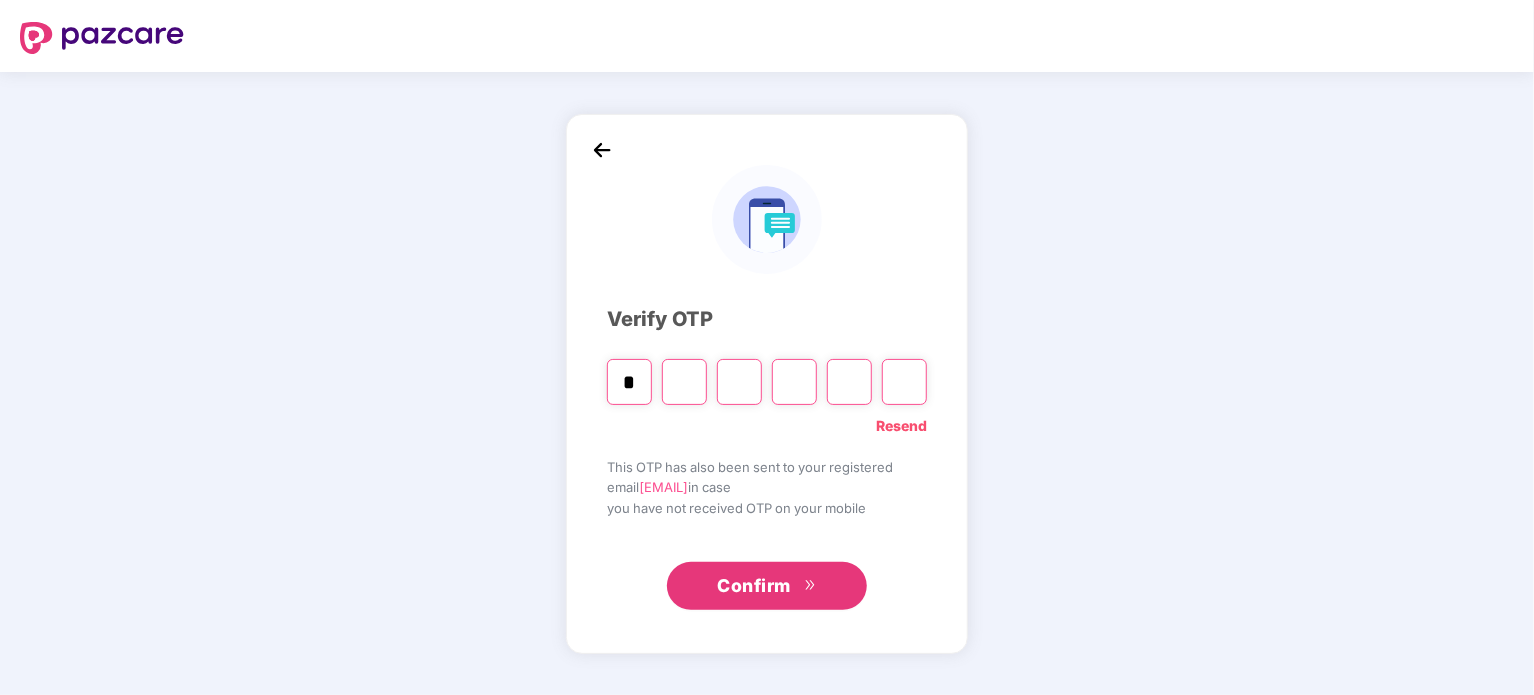 type on "*" 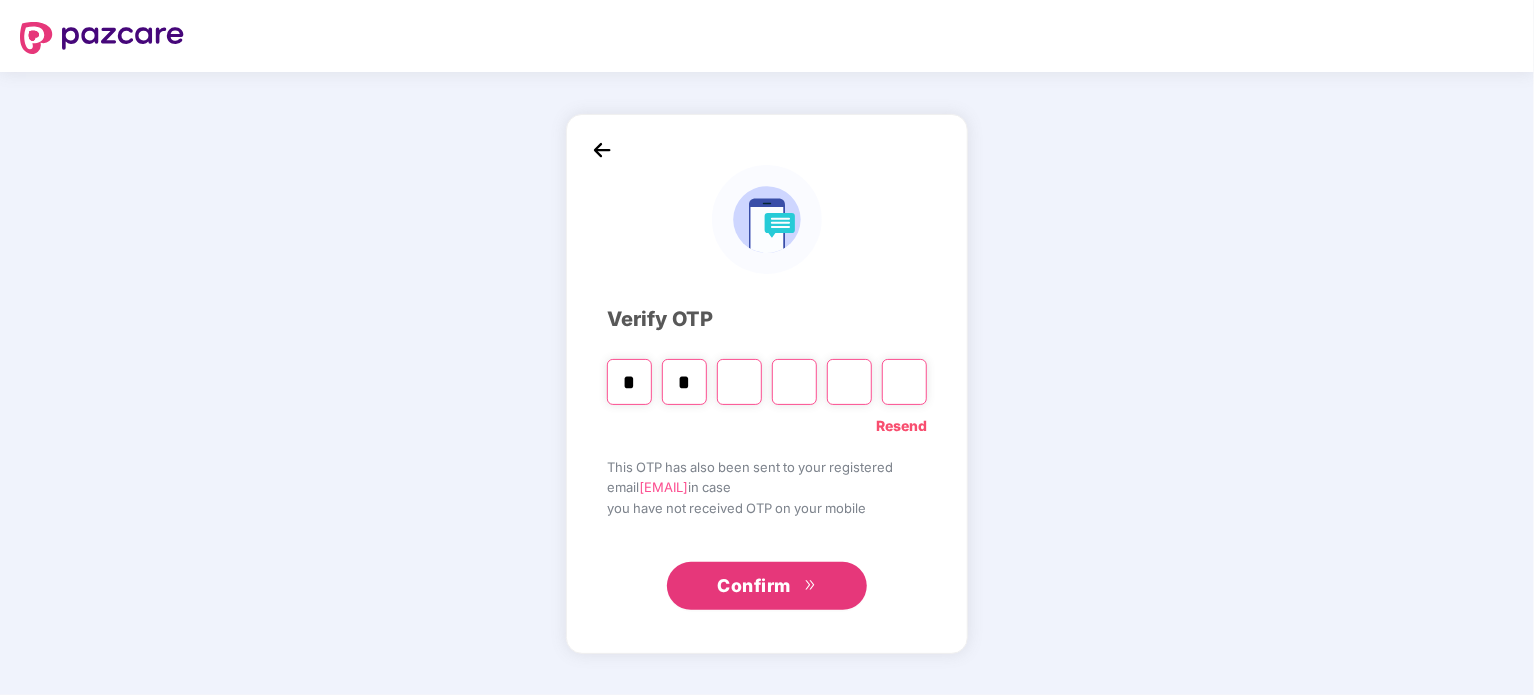 type on "*" 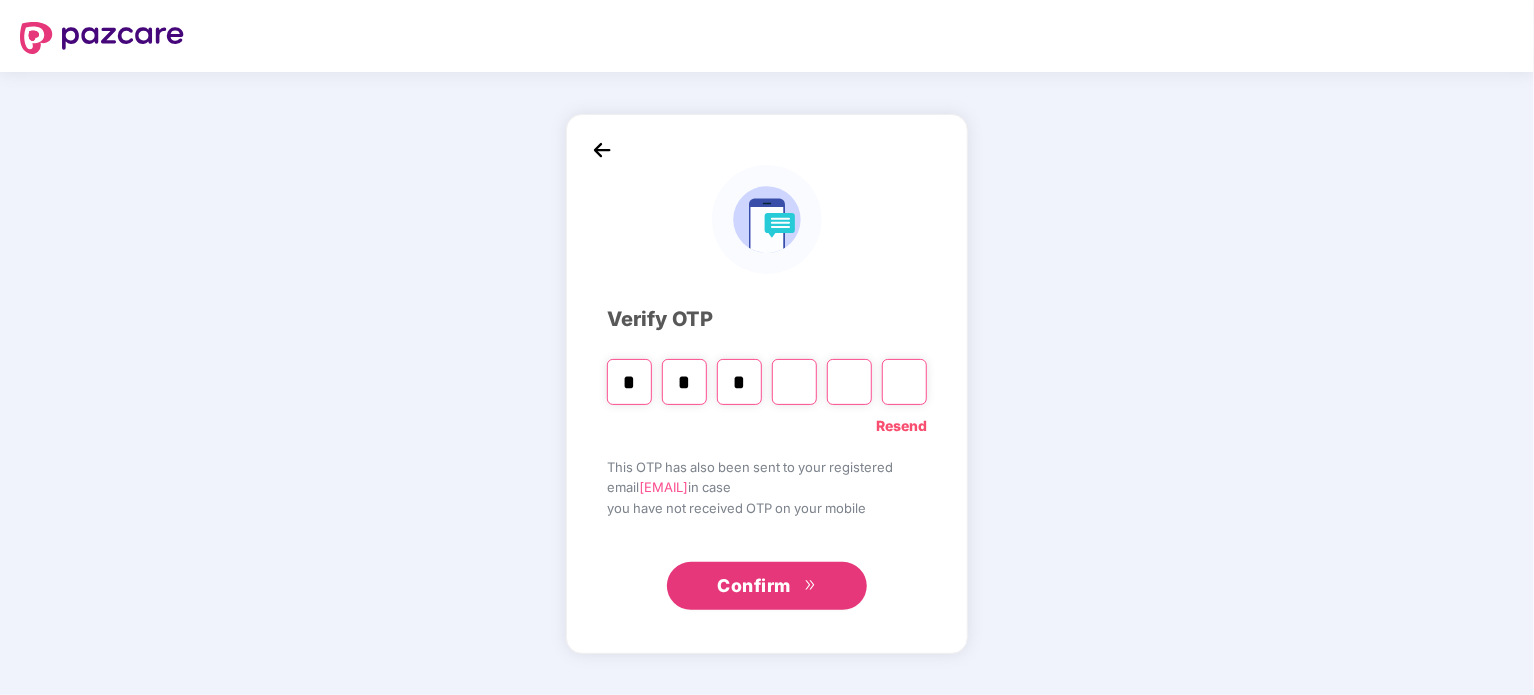 type on "*" 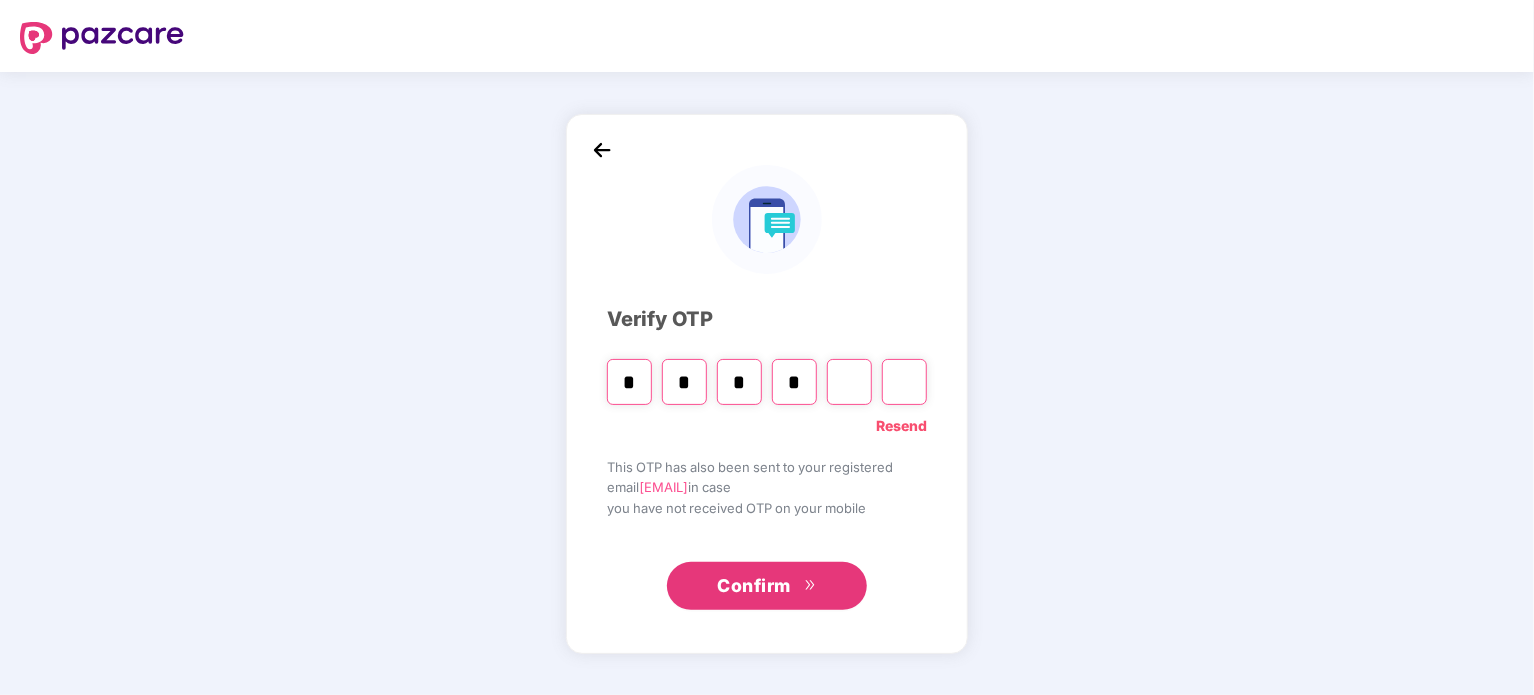 type on "*" 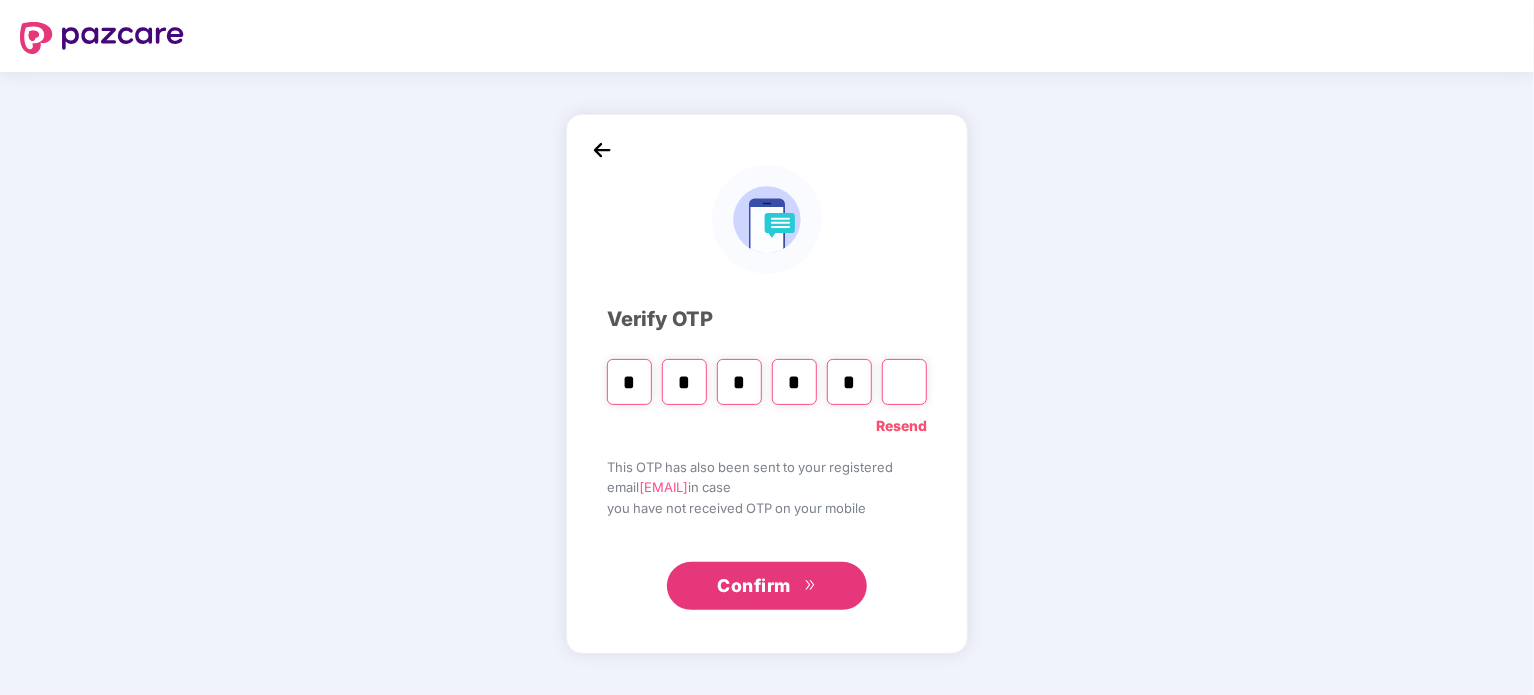 type on "*" 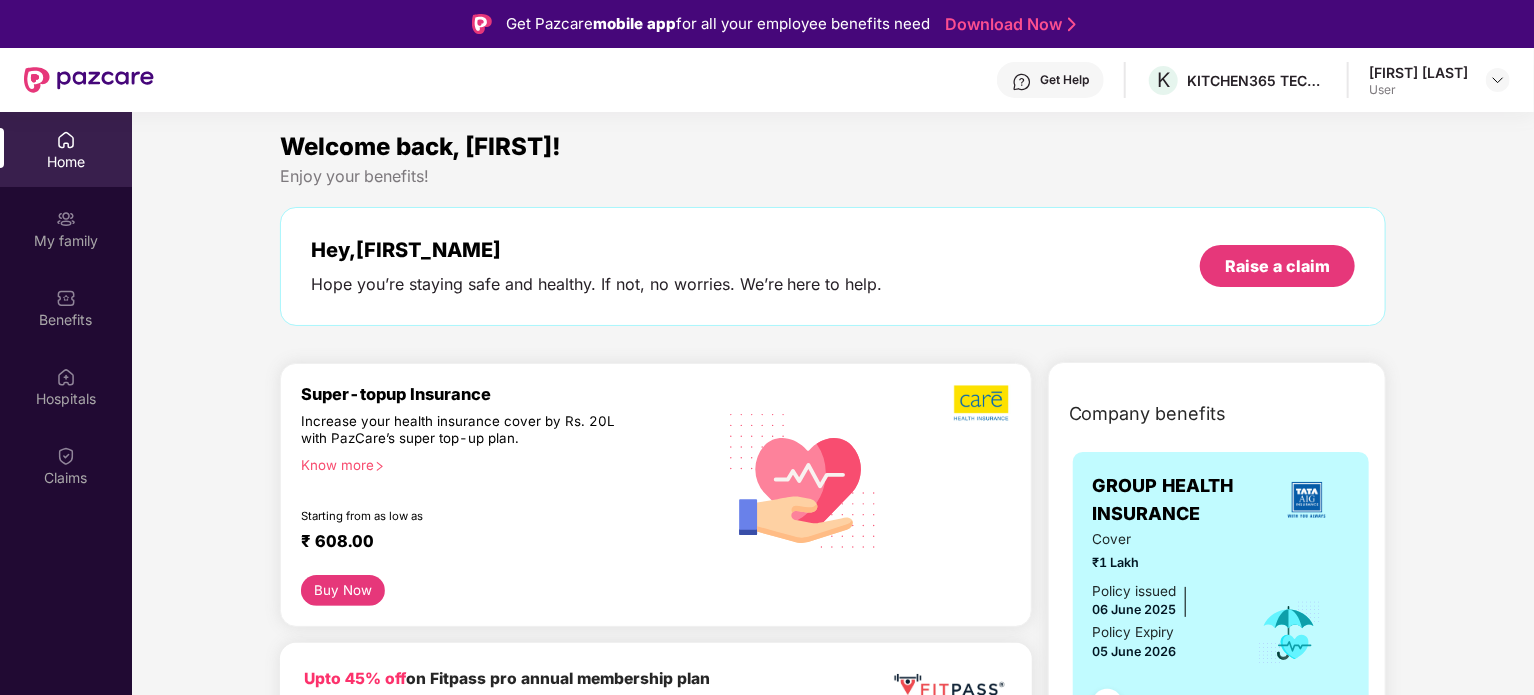 click on "Get Help K [COMPANY] [COMPANY] [FIRST] [LAST] User" at bounding box center (767, 80) 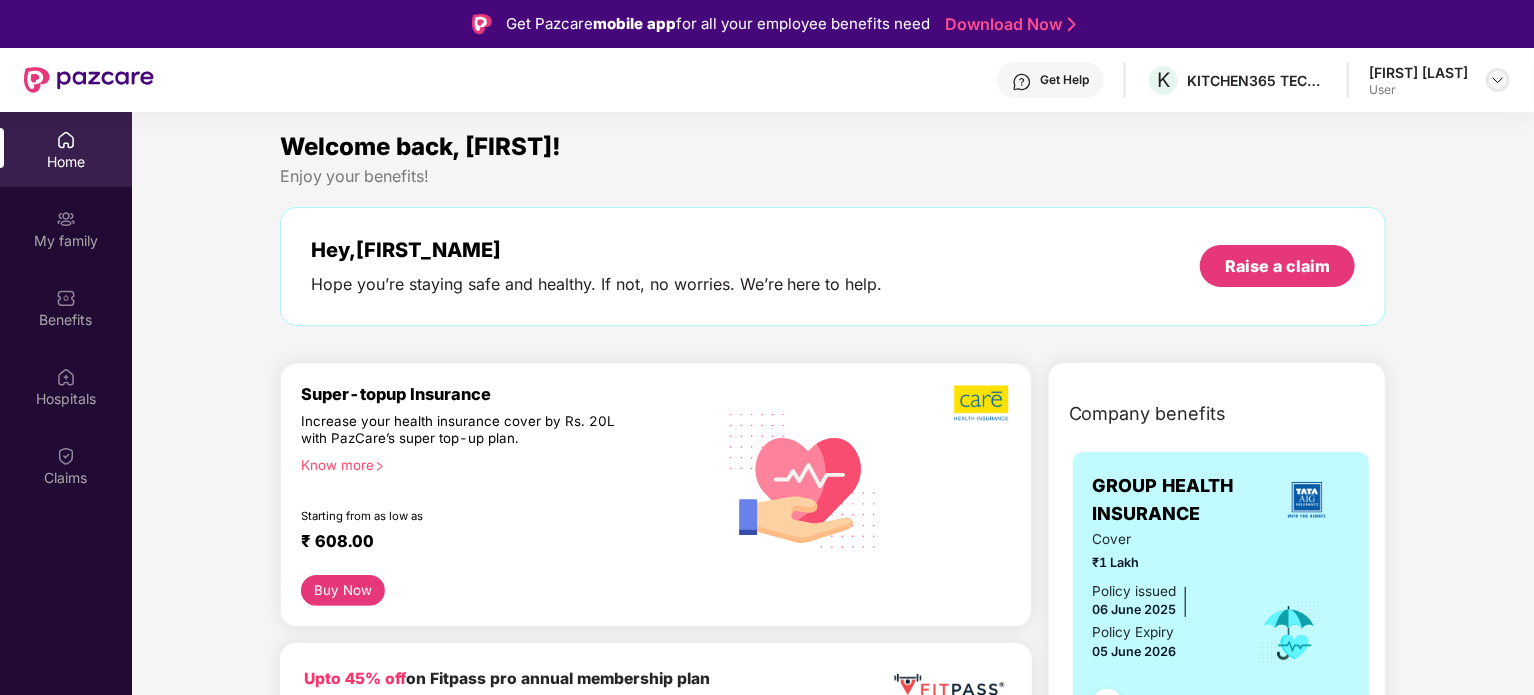 click at bounding box center [1498, 80] 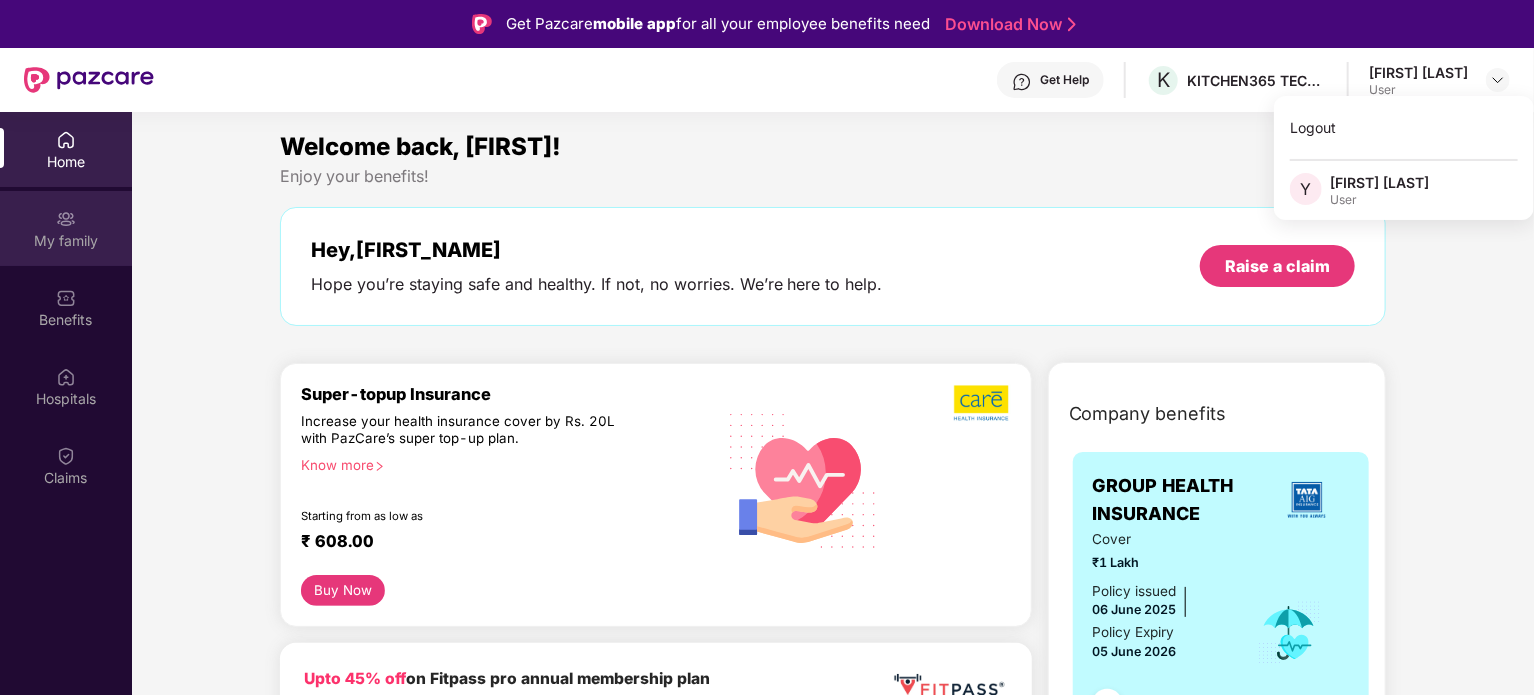click on "My family" at bounding box center [66, 241] 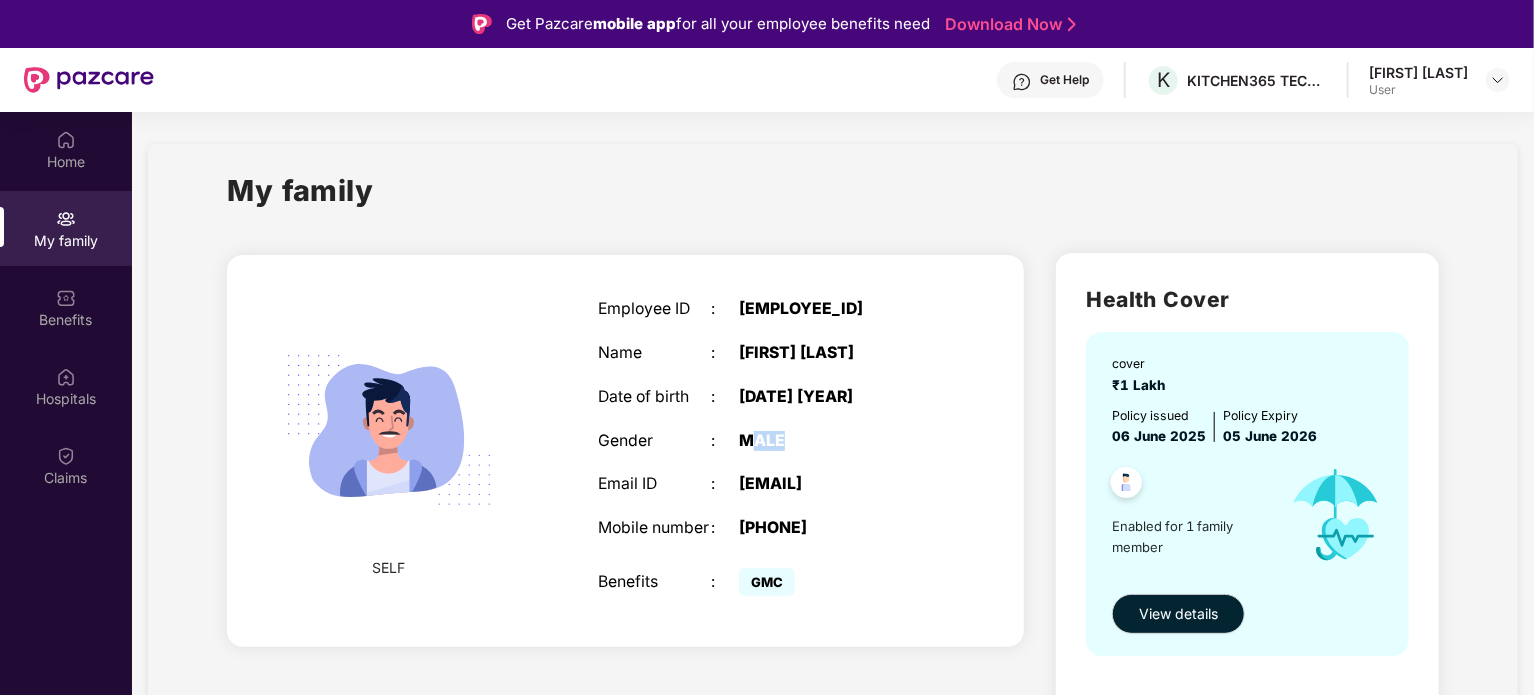 drag, startPoint x: 793, startPoint y: 447, endPoint x: 812, endPoint y: 443, distance: 19.416489 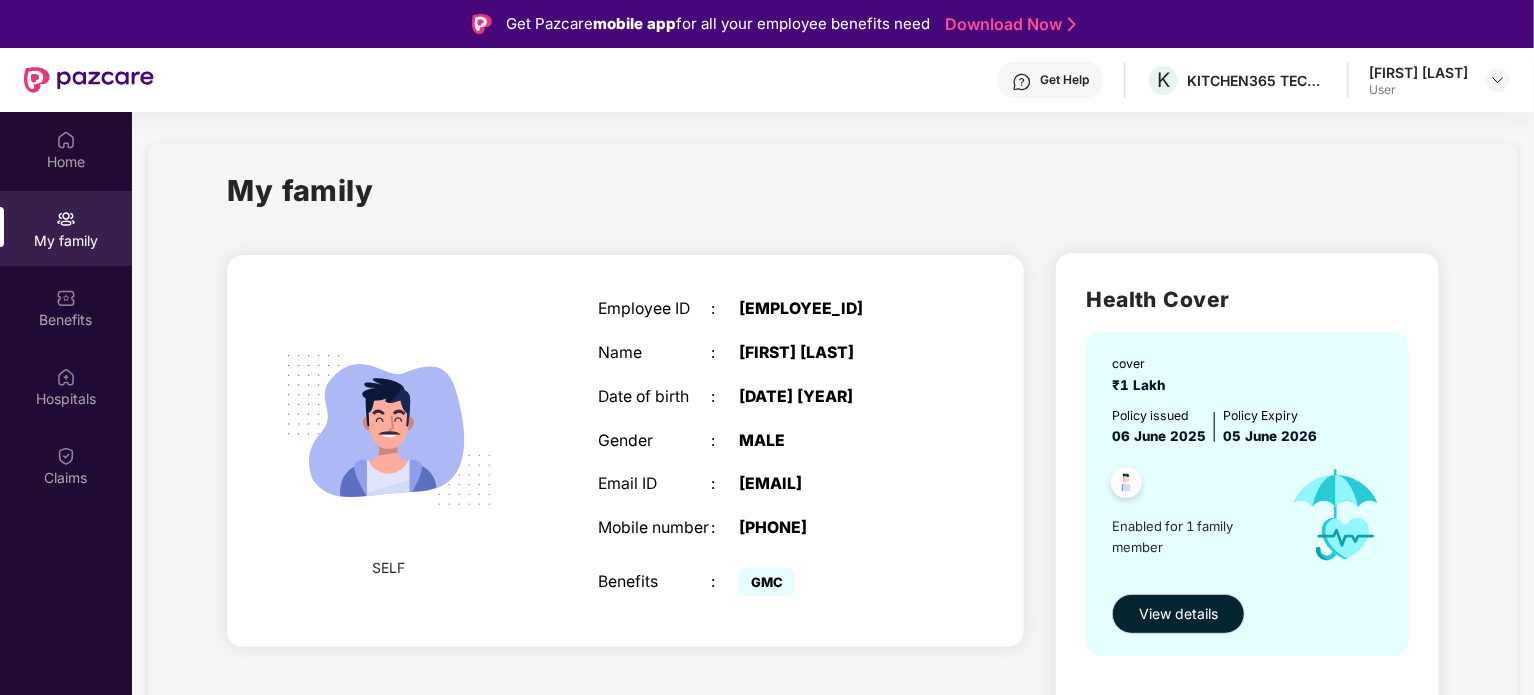 click on "[DATE] [YEAR]" at bounding box center (838, 397) 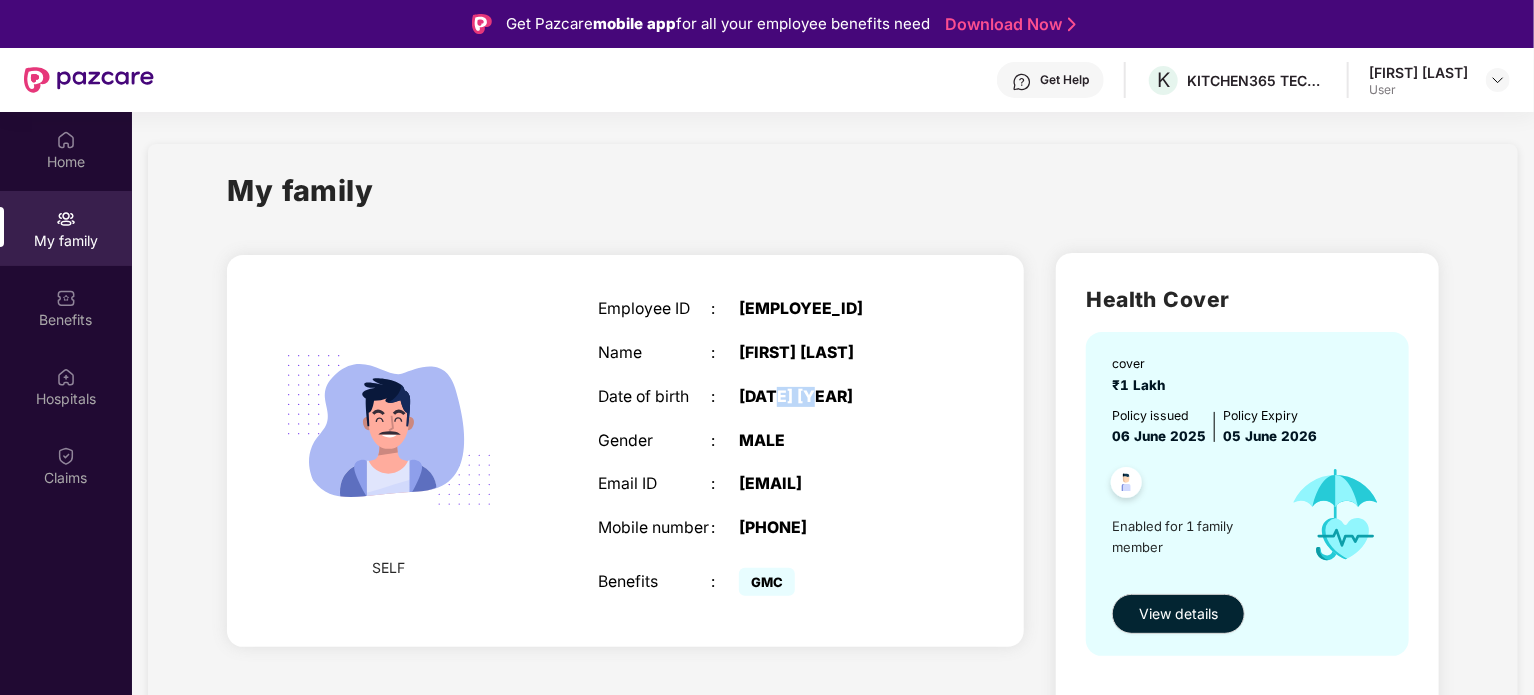drag, startPoint x: 779, startPoint y: 365, endPoint x: 847, endPoint y: 409, distance: 80.99383 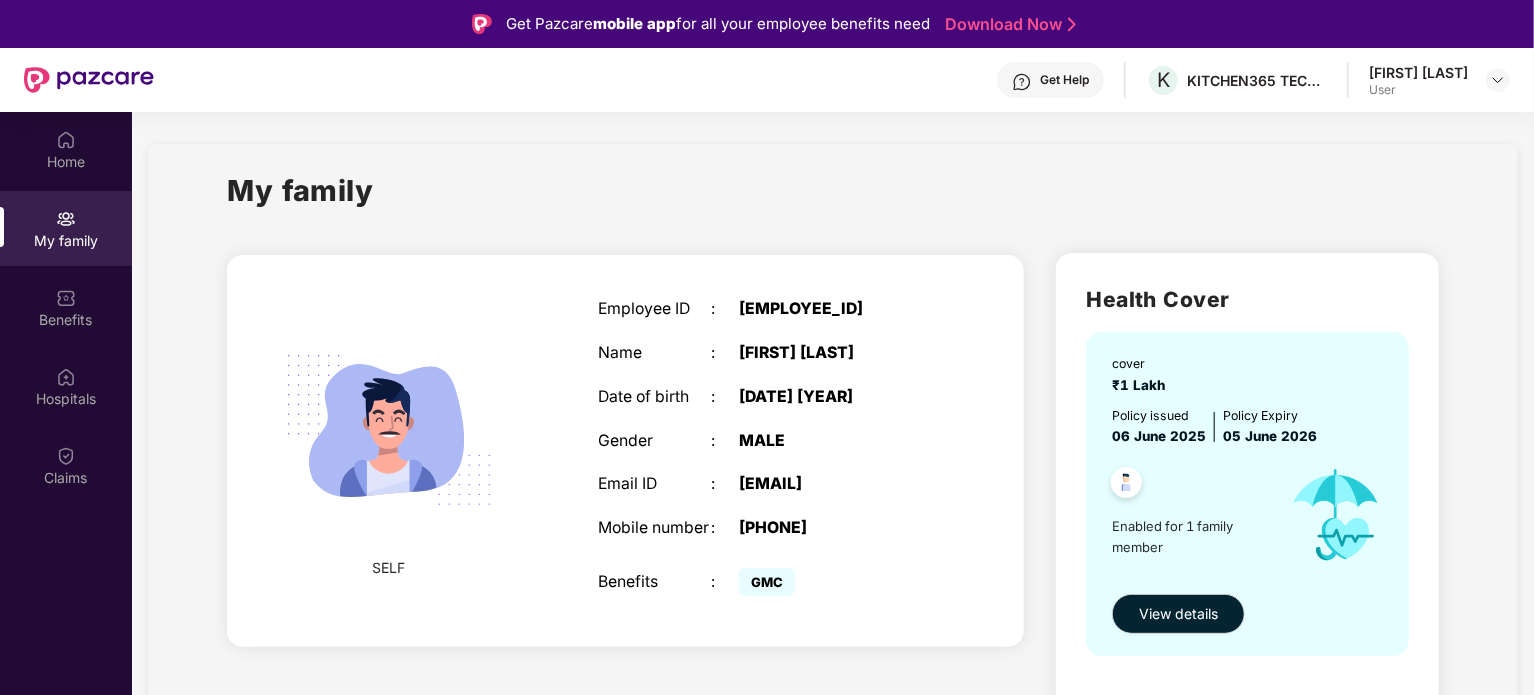 drag, startPoint x: 835, startPoint y: 454, endPoint x: 788, endPoint y: 487, distance: 57.428215 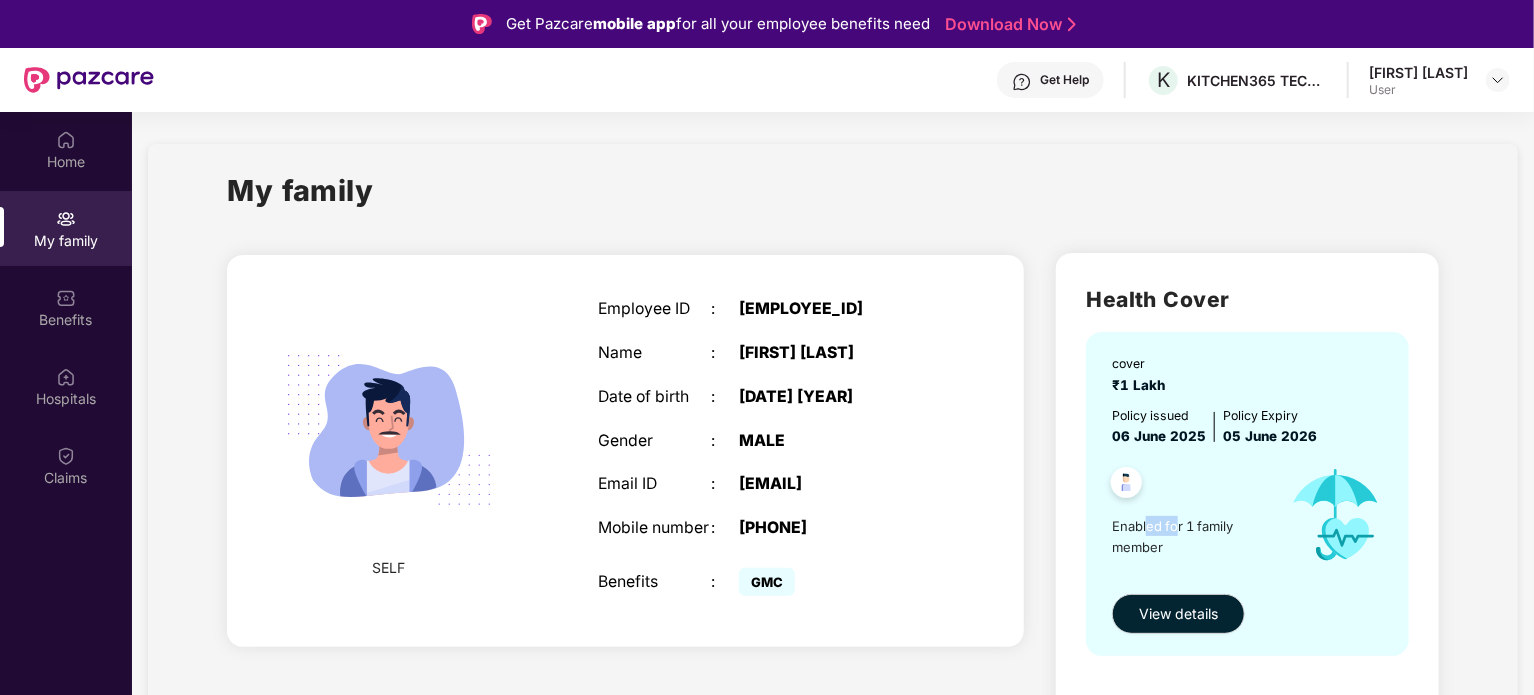 click on "Enabled for 1 family member" at bounding box center [1192, 536] 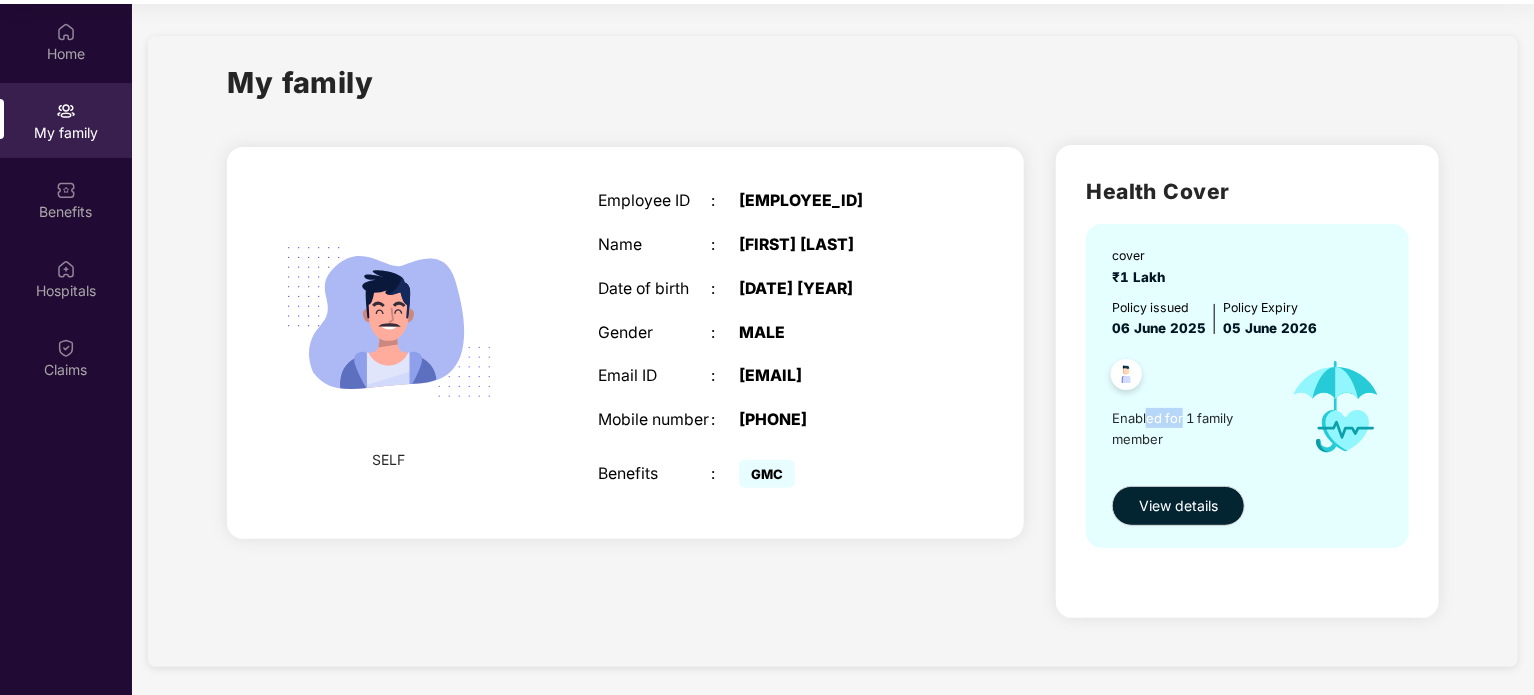 scroll, scrollTop: 112, scrollLeft: 0, axis: vertical 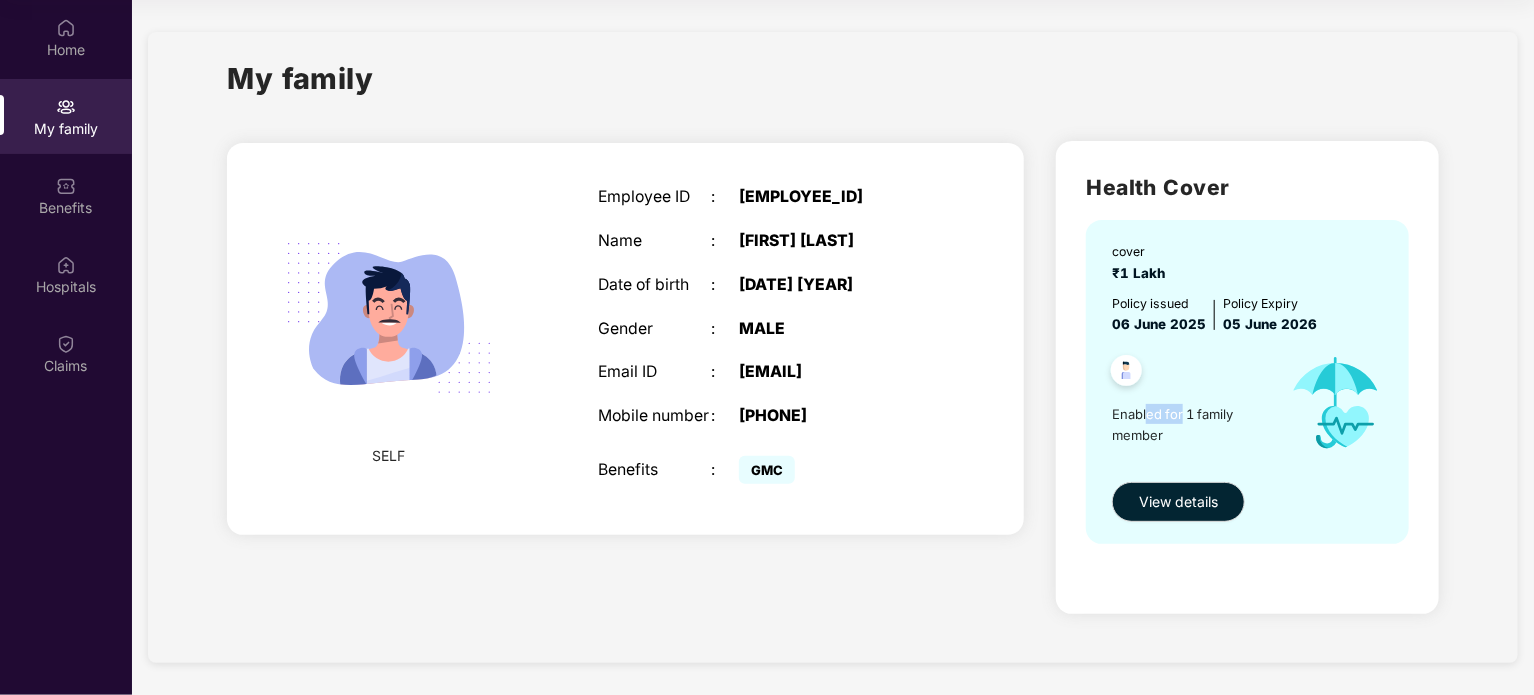 drag, startPoint x: 863, startPoint y: 436, endPoint x: 845, endPoint y: 402, distance: 38.470768 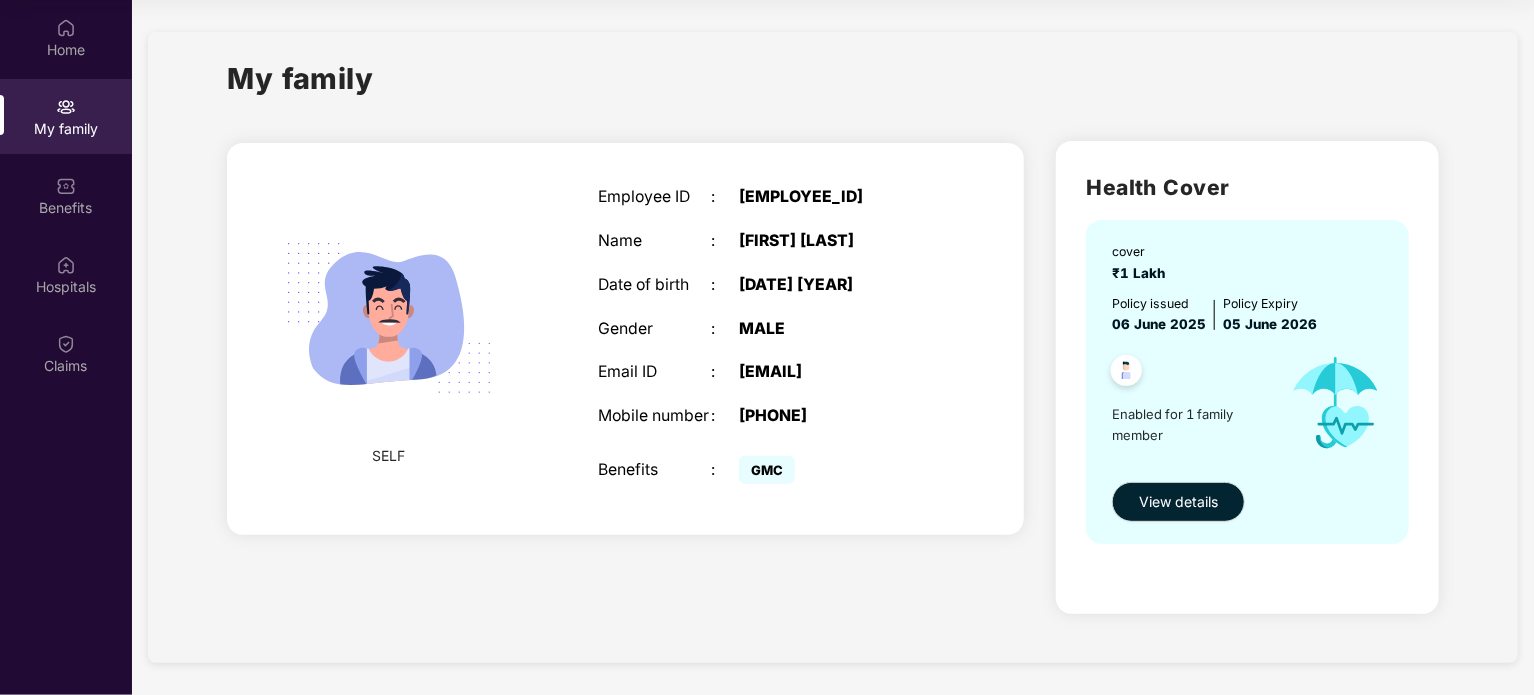 drag, startPoint x: 841, startPoint y: 399, endPoint x: 836, endPoint y: 378, distance: 21.587032 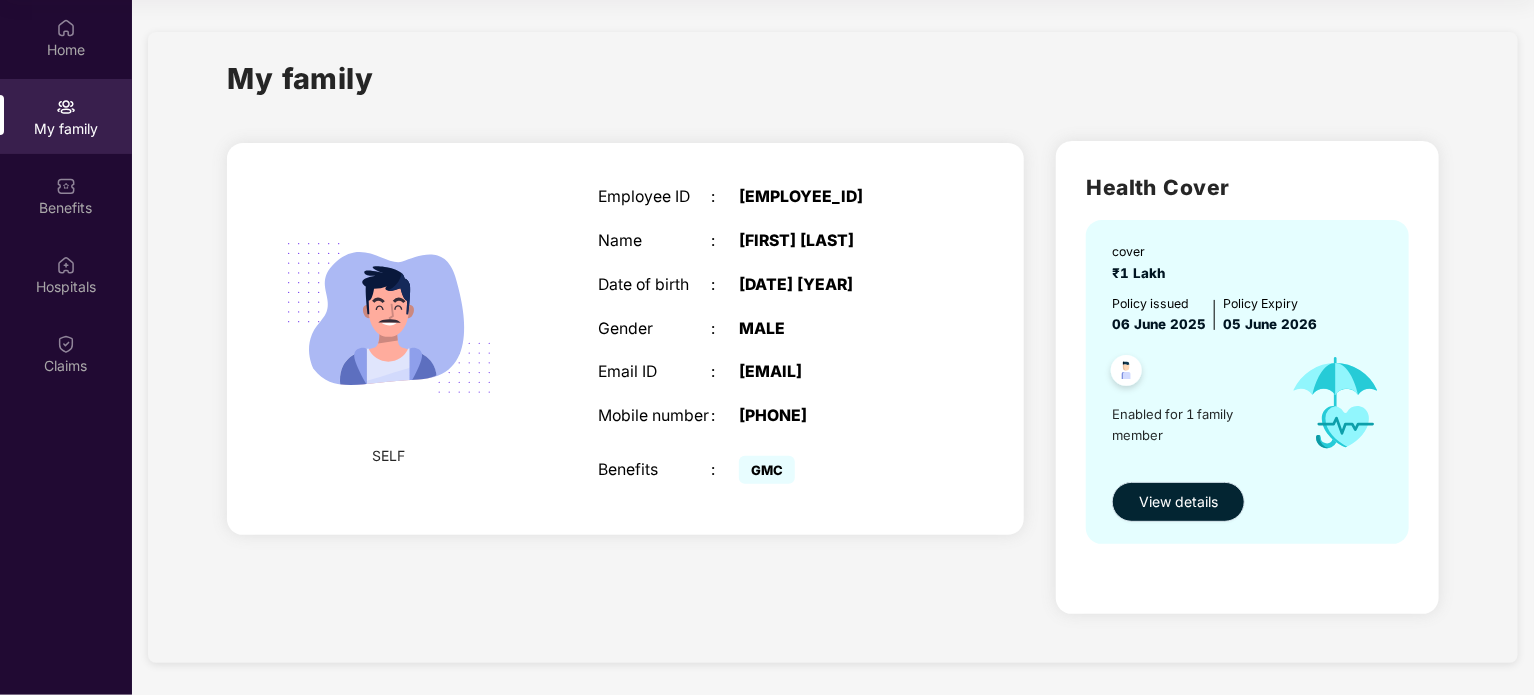 click on "View details" at bounding box center [1178, 502] 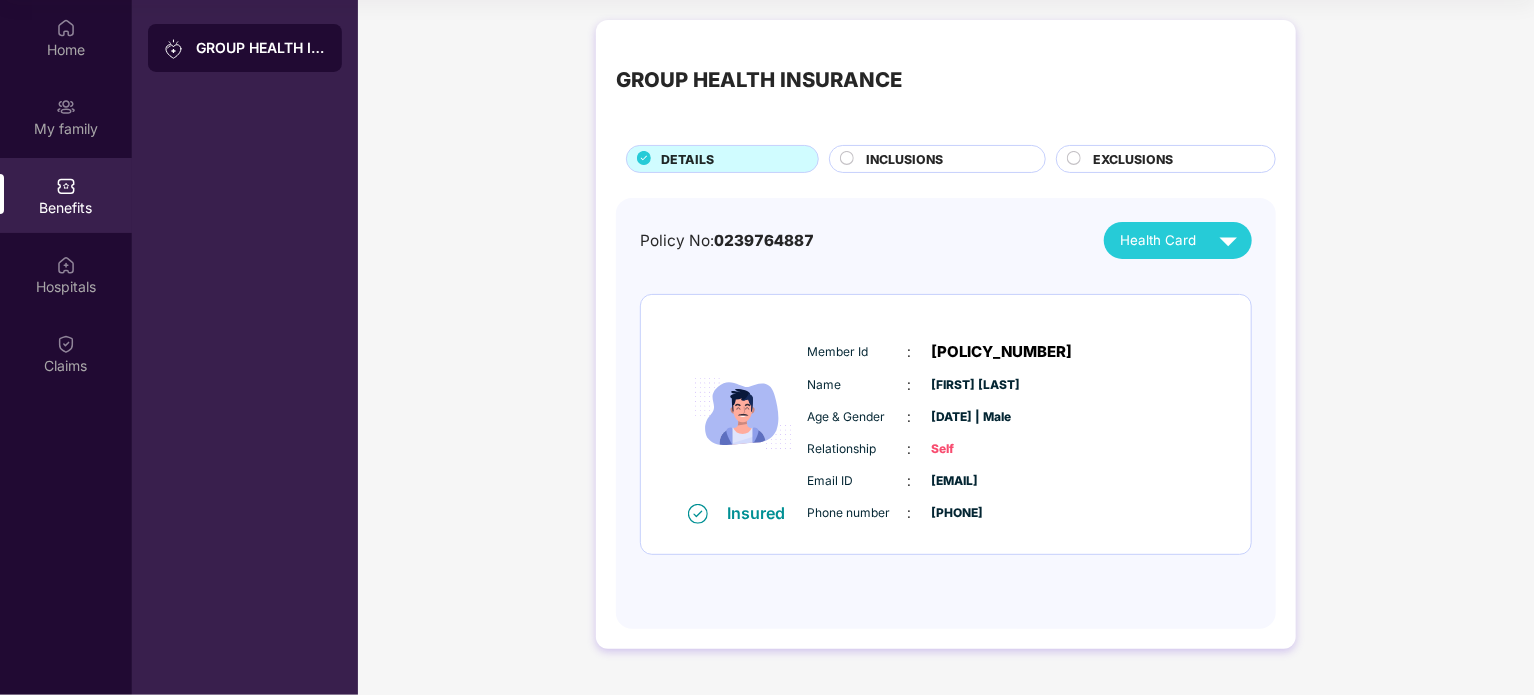 click on "INCLUSIONS" at bounding box center (904, 159) 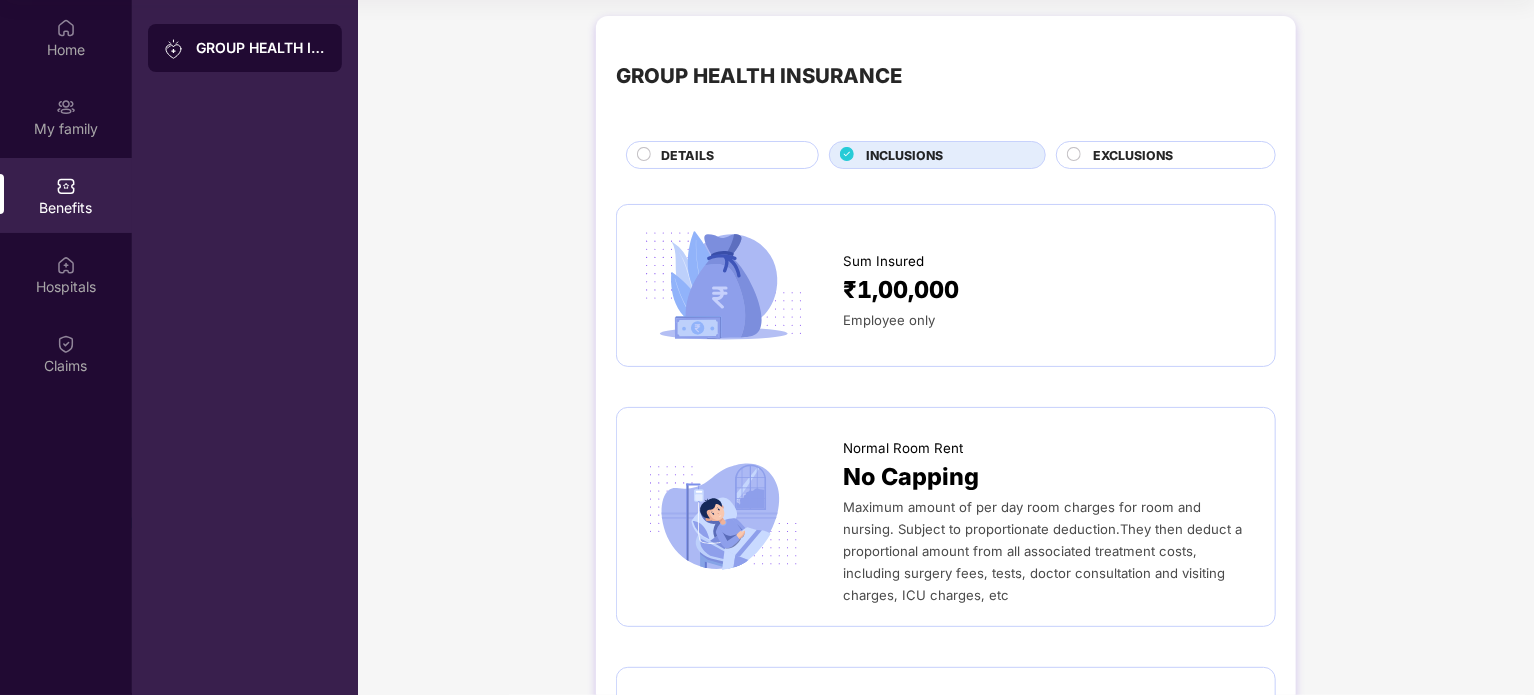 scroll, scrollTop: 0, scrollLeft: 0, axis: both 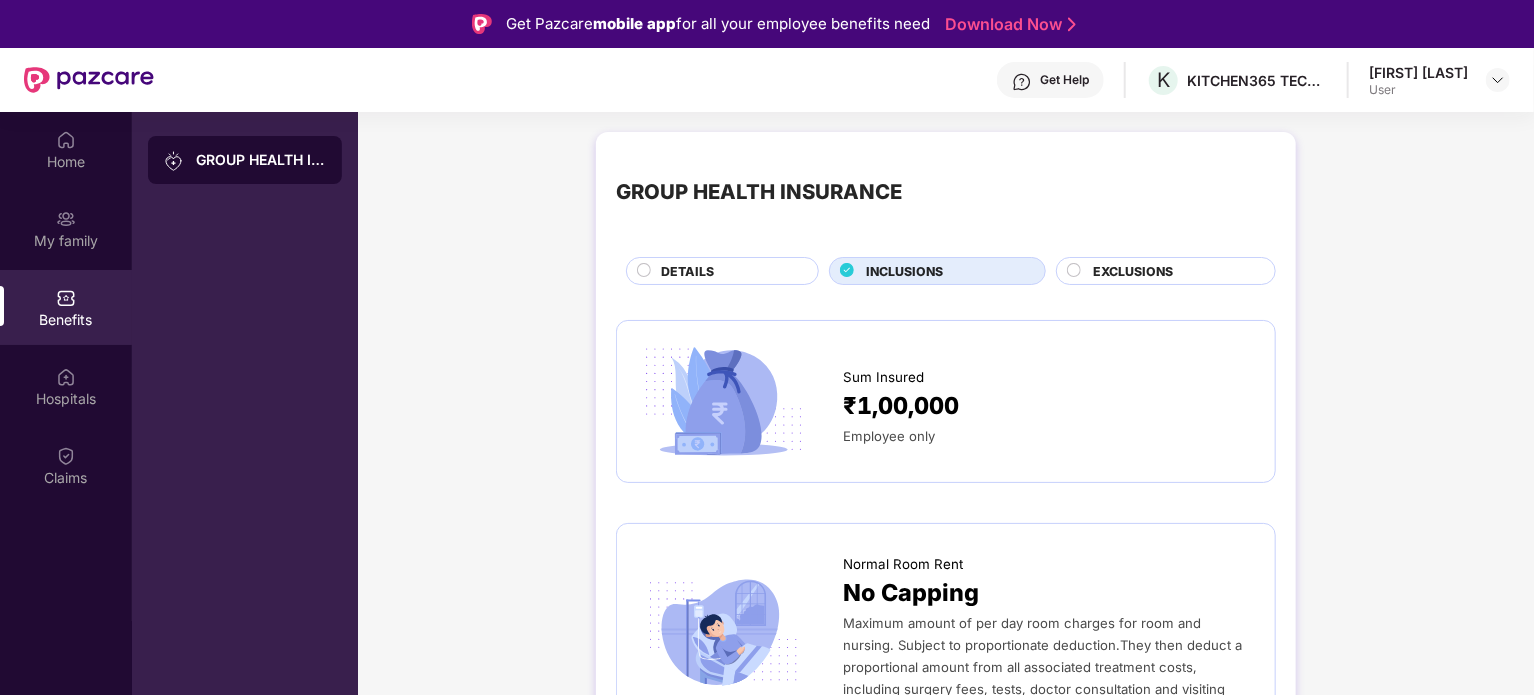 click on "EXCLUSIONS" at bounding box center (1166, 271) 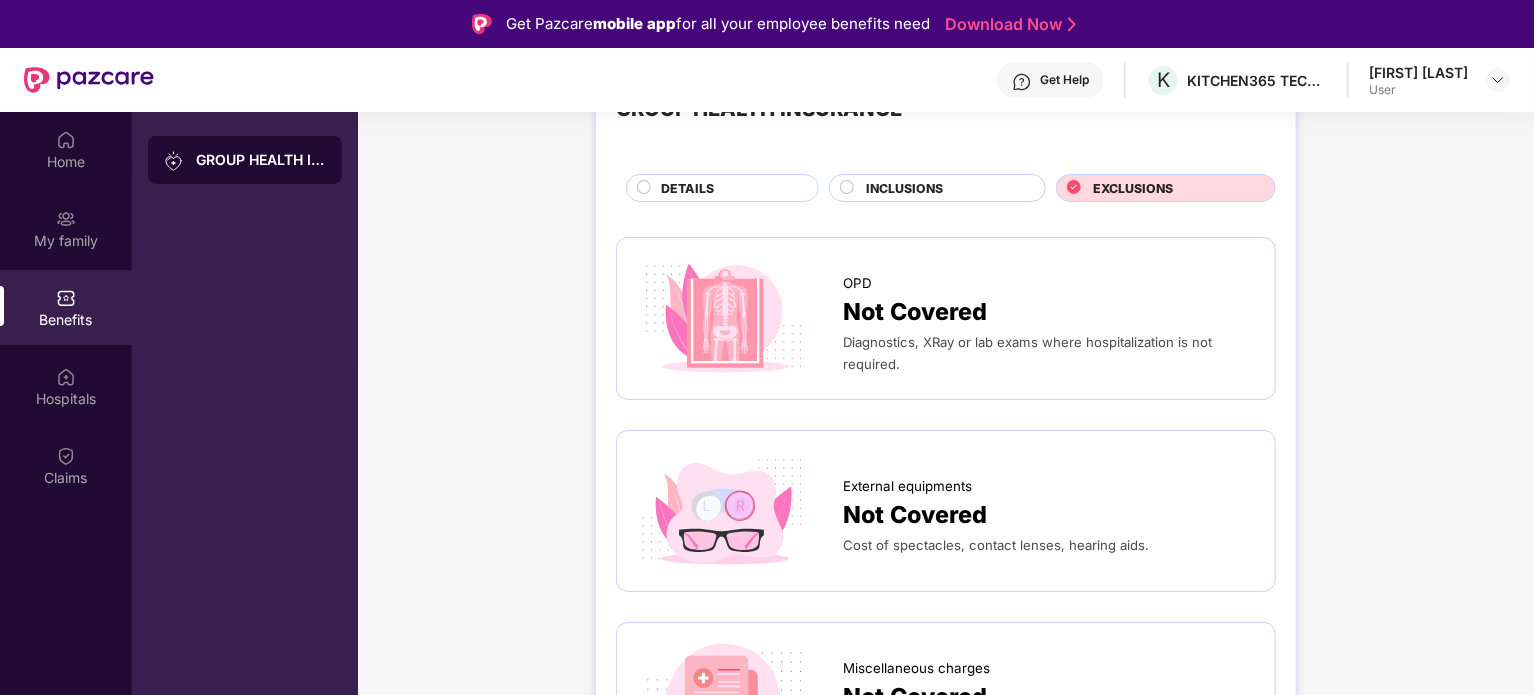 scroll, scrollTop: 0, scrollLeft: 0, axis: both 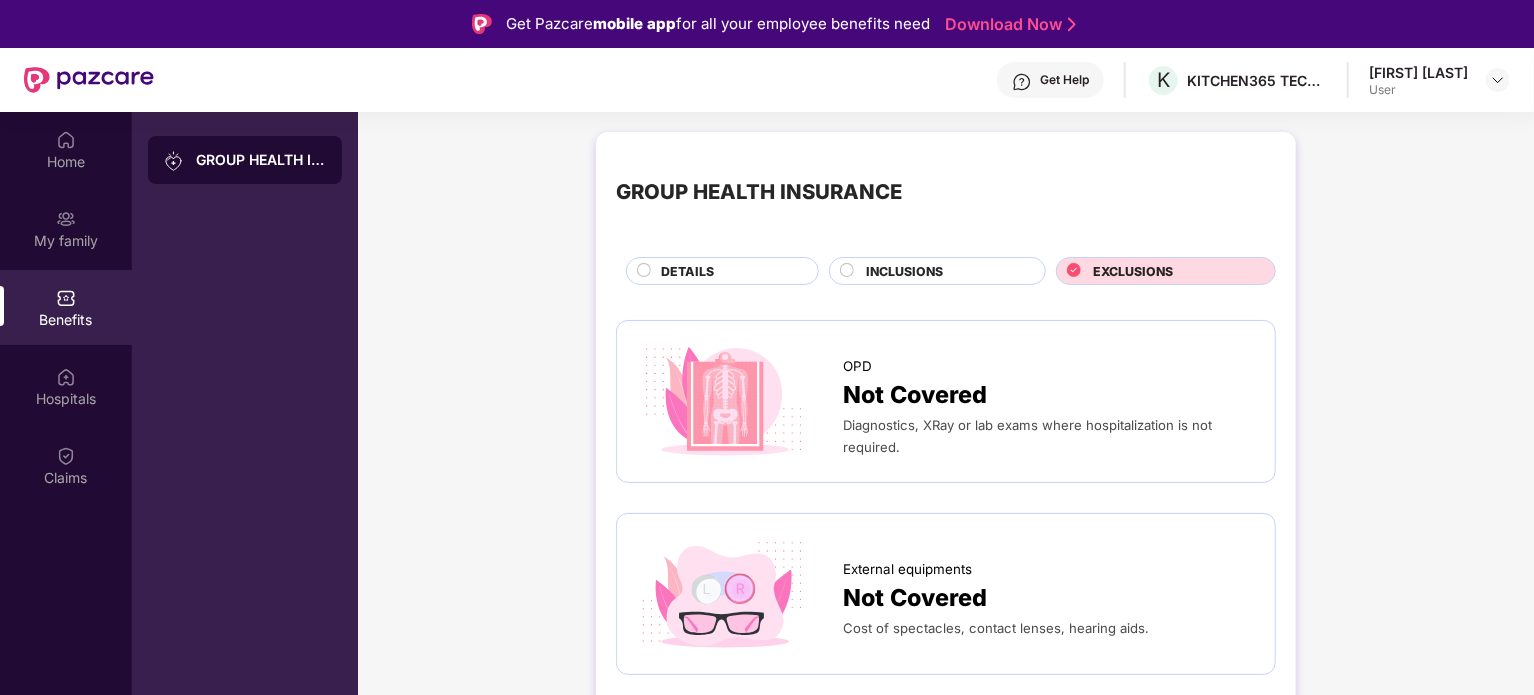 click on "INCLUSIONS" at bounding box center (945, 273) 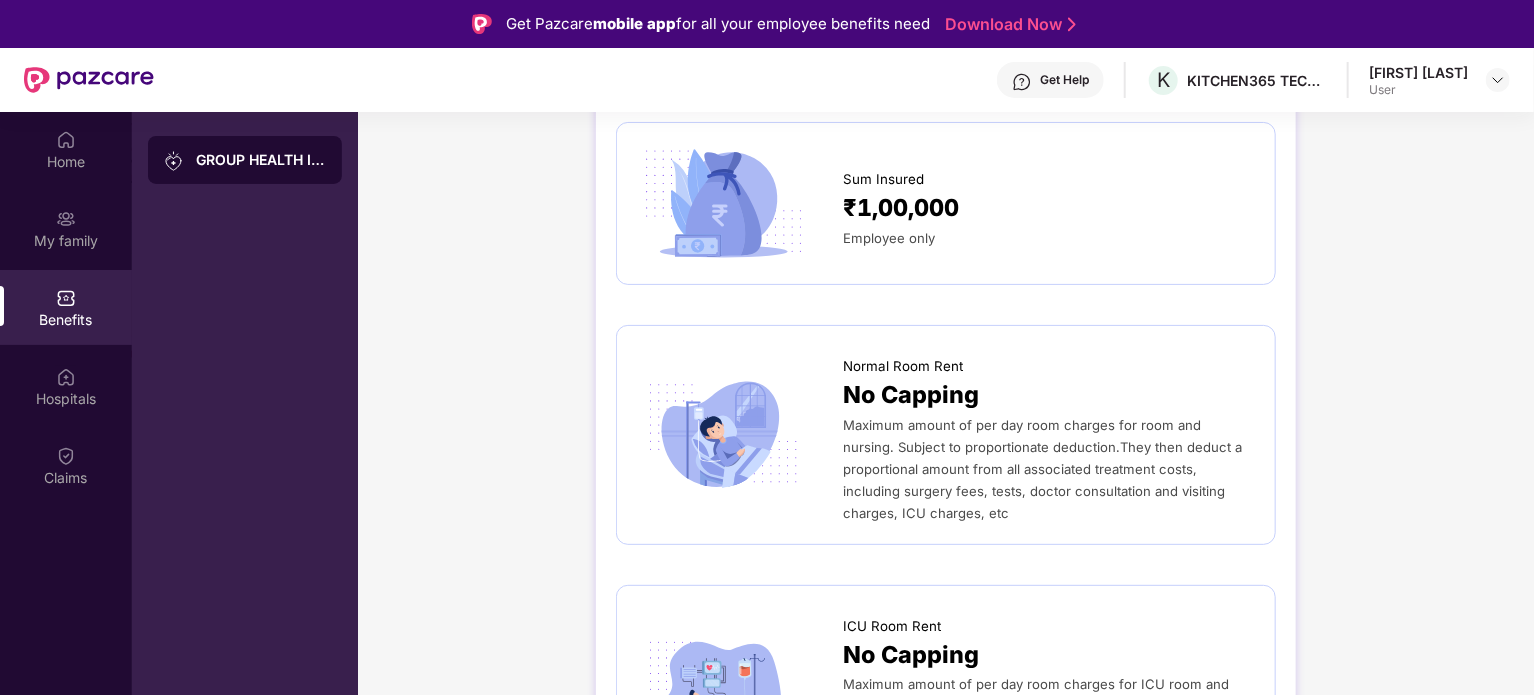scroll, scrollTop: 200, scrollLeft: 0, axis: vertical 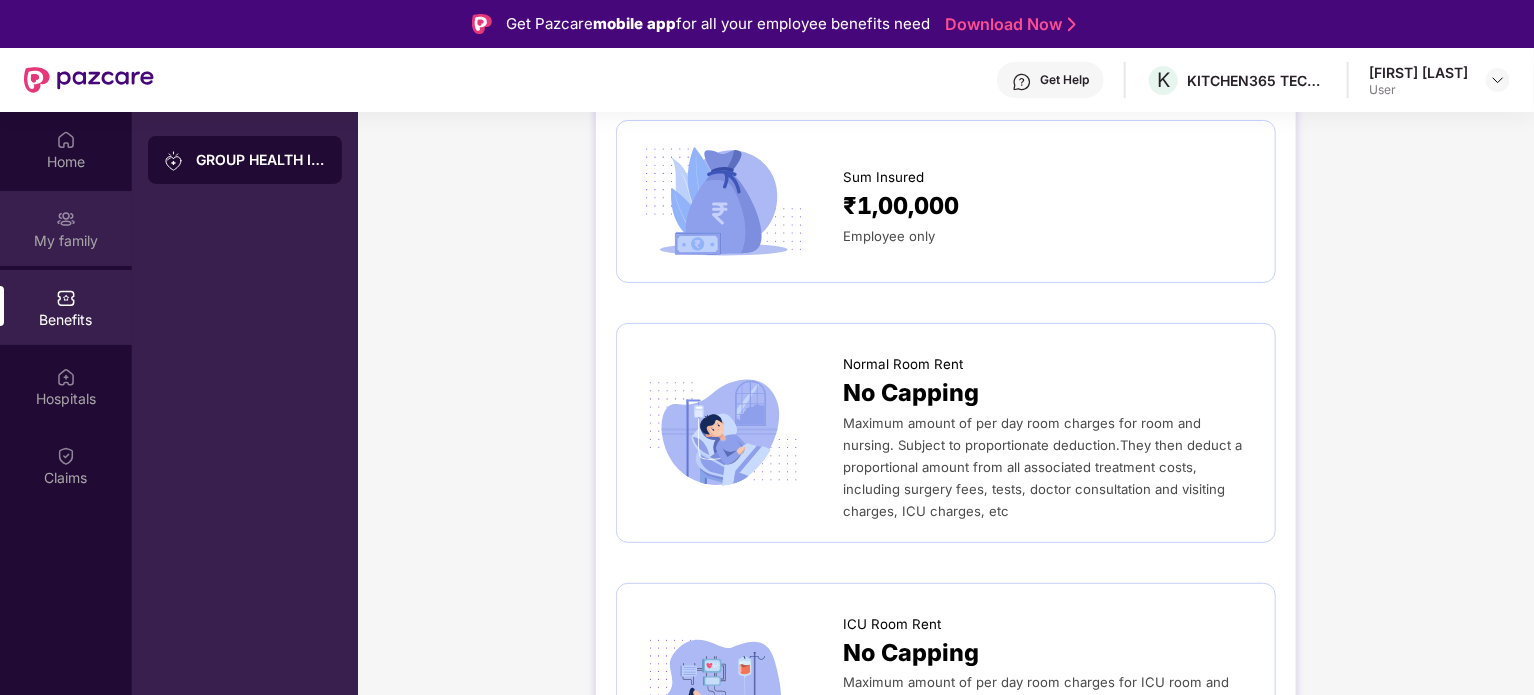 click at bounding box center [66, 219] 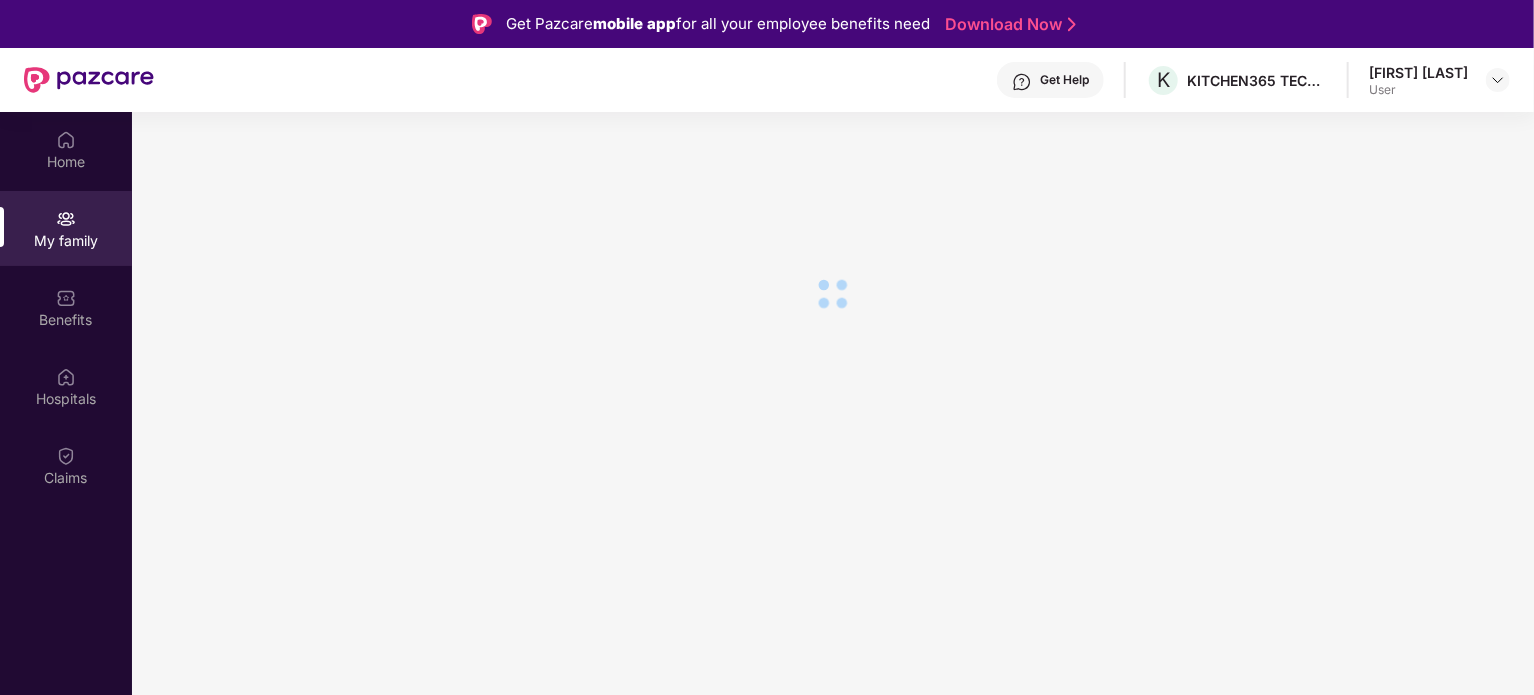scroll, scrollTop: 0, scrollLeft: 0, axis: both 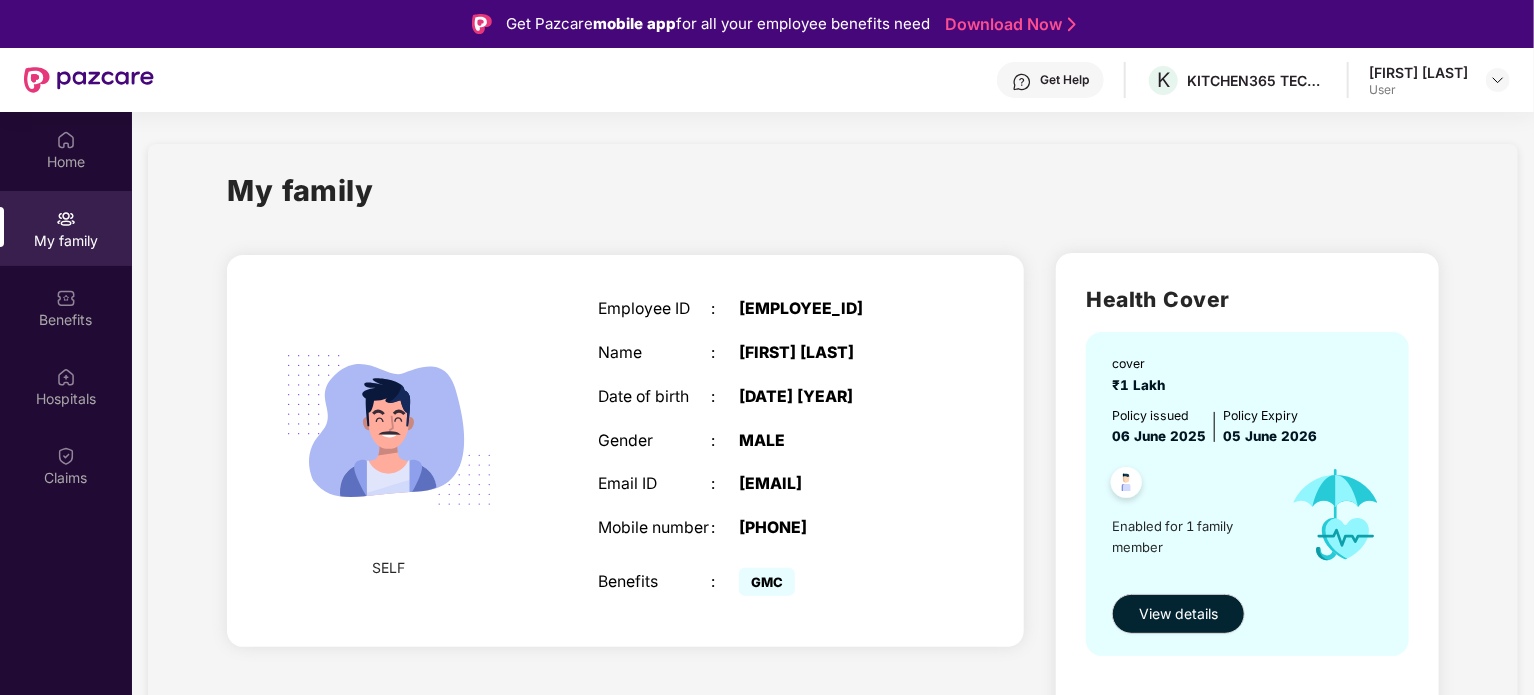 drag, startPoint x: 756, startPoint y: 510, endPoint x: 892, endPoint y: 507, distance: 136.03308 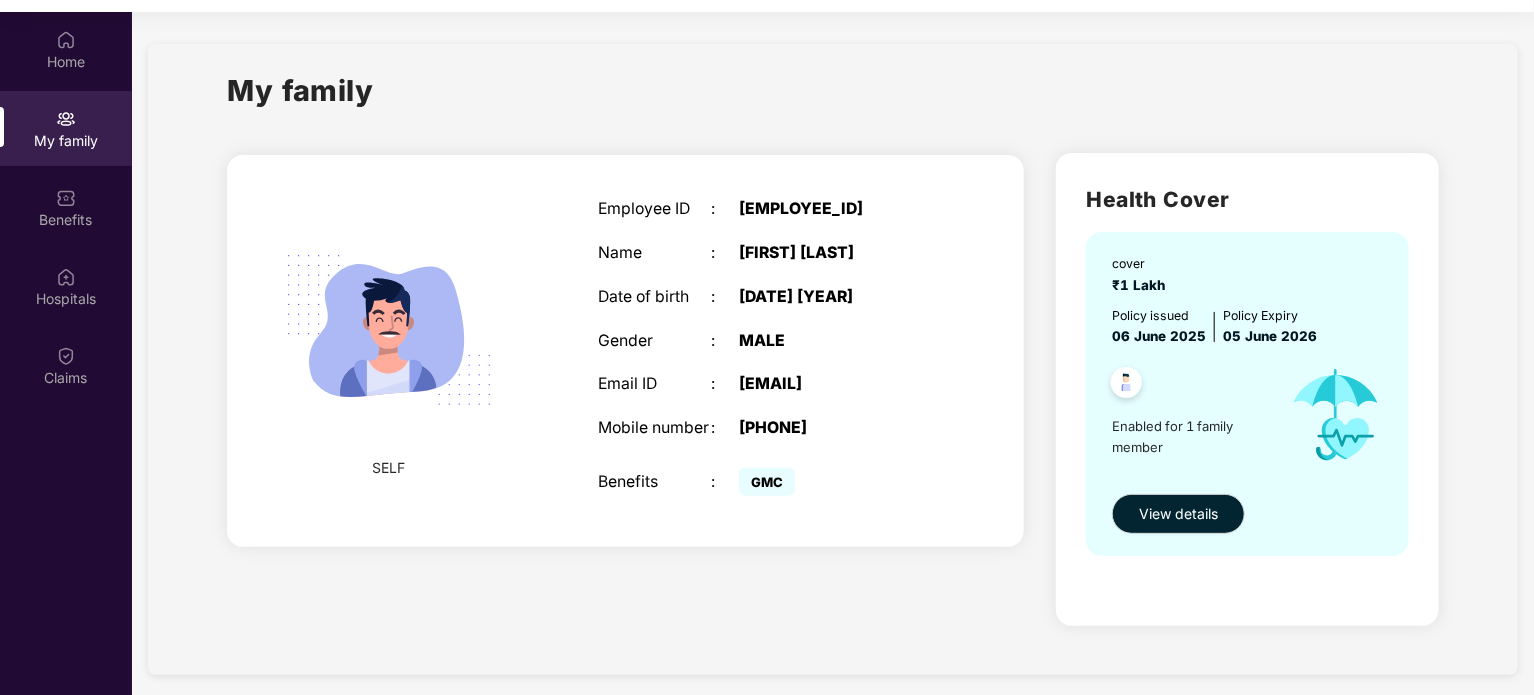 click on "GMC" at bounding box center [838, 482] 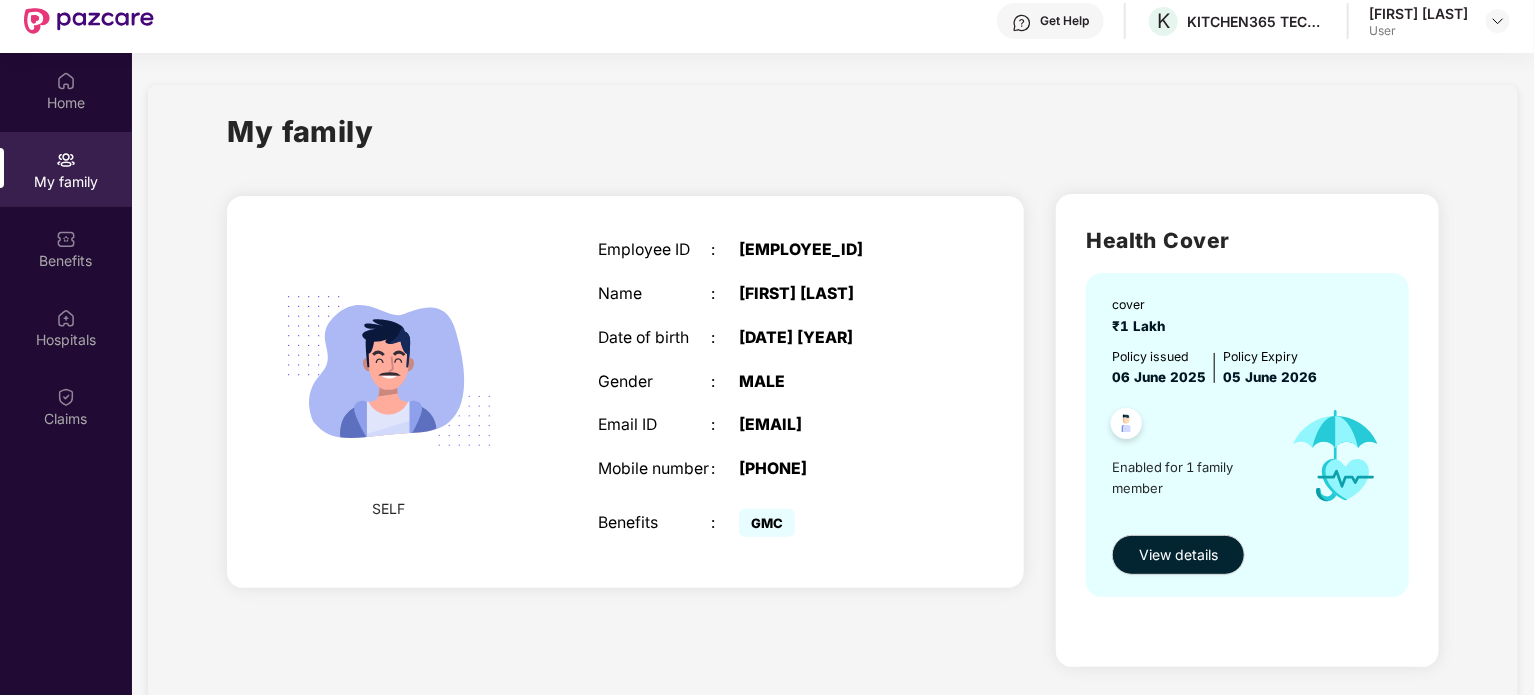 scroll, scrollTop: 112, scrollLeft: 0, axis: vertical 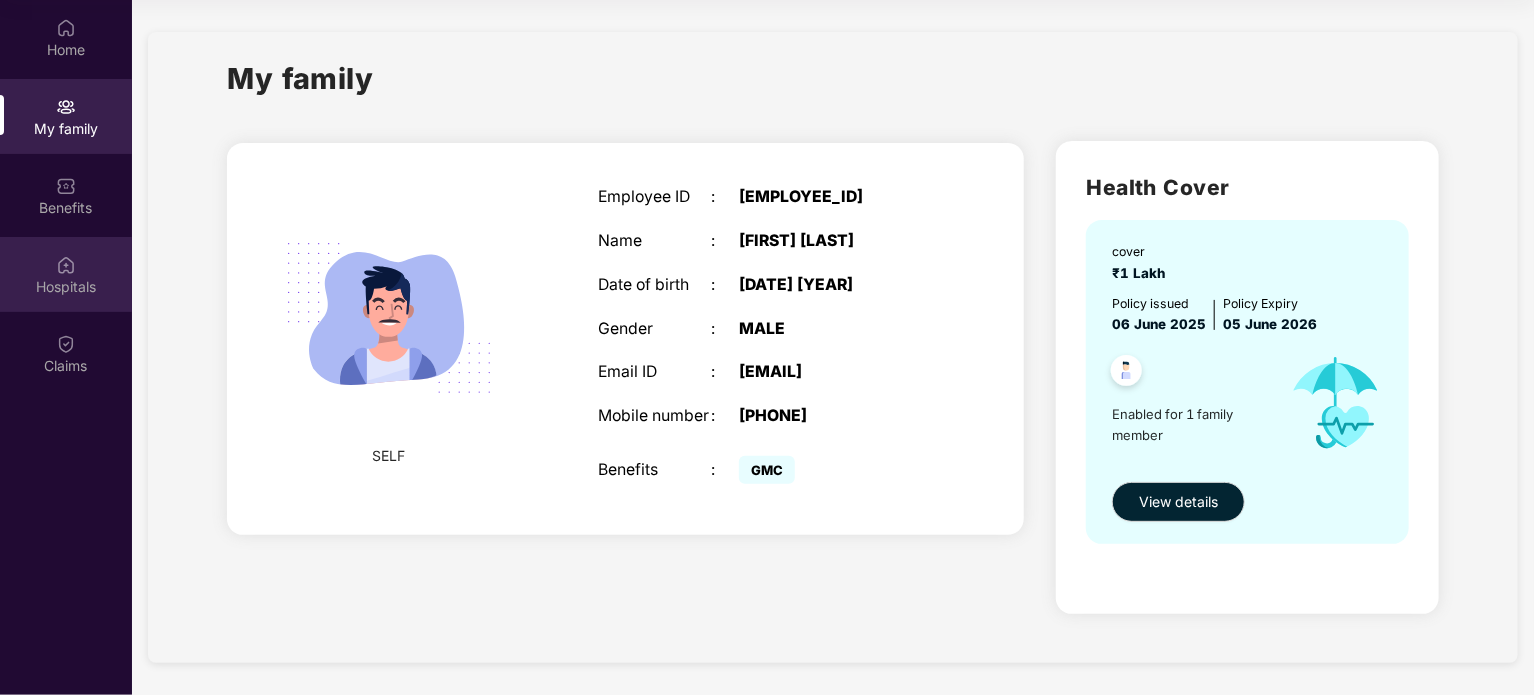 click at bounding box center (66, 265) 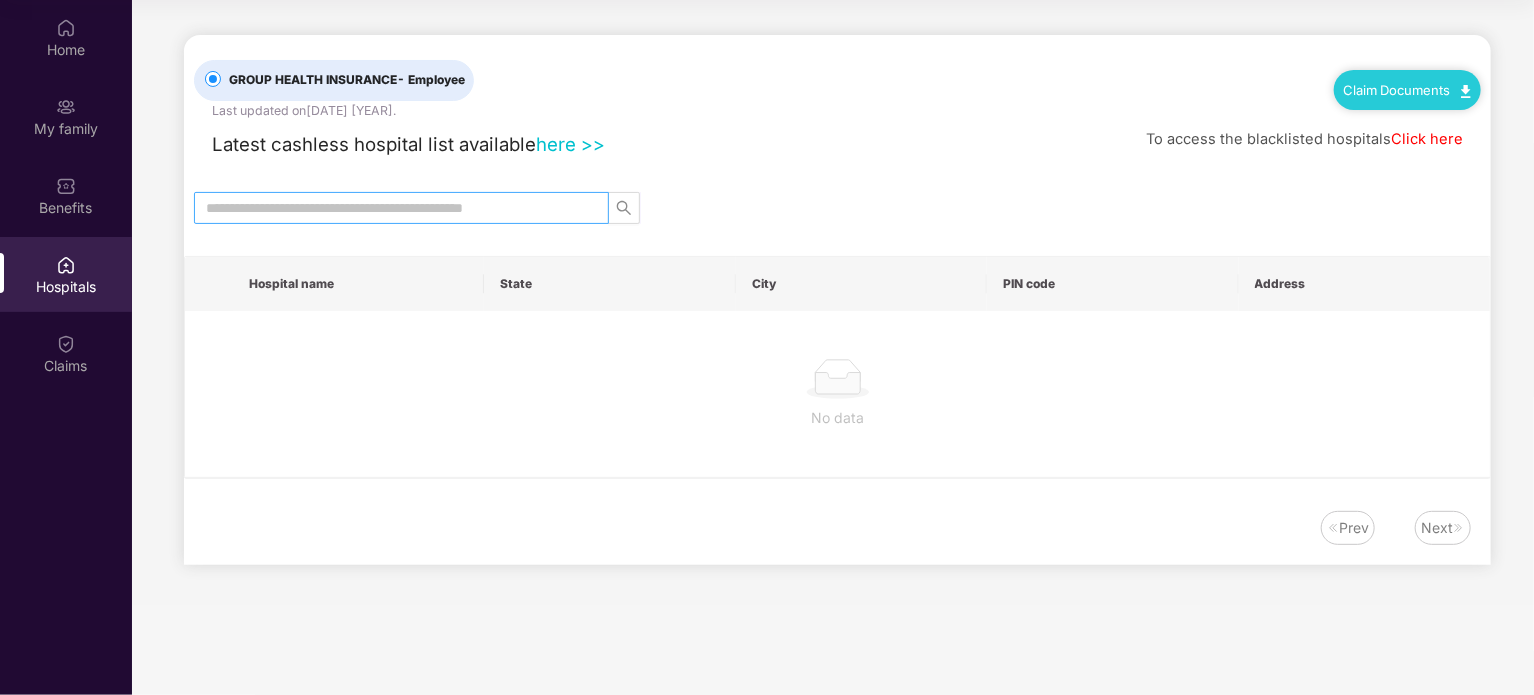 click at bounding box center [393, 208] 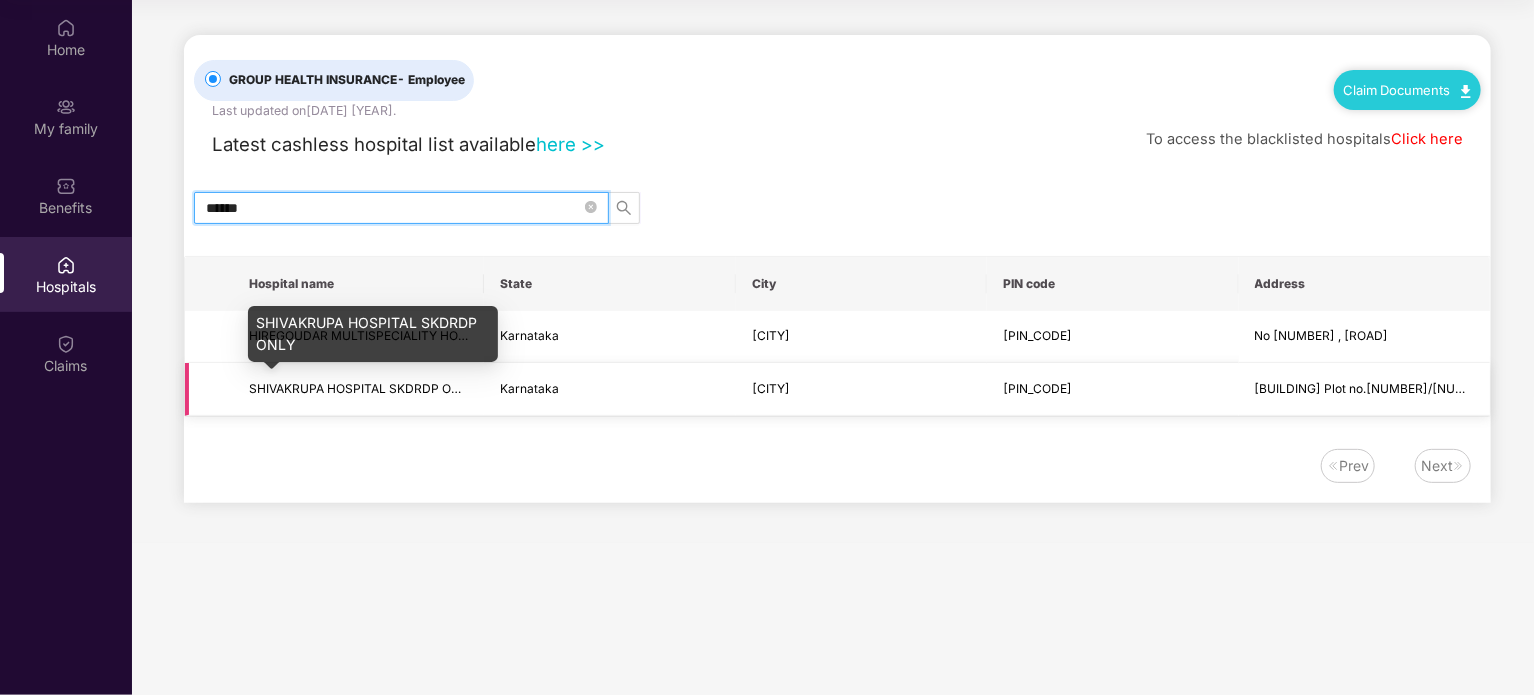 type on "******" 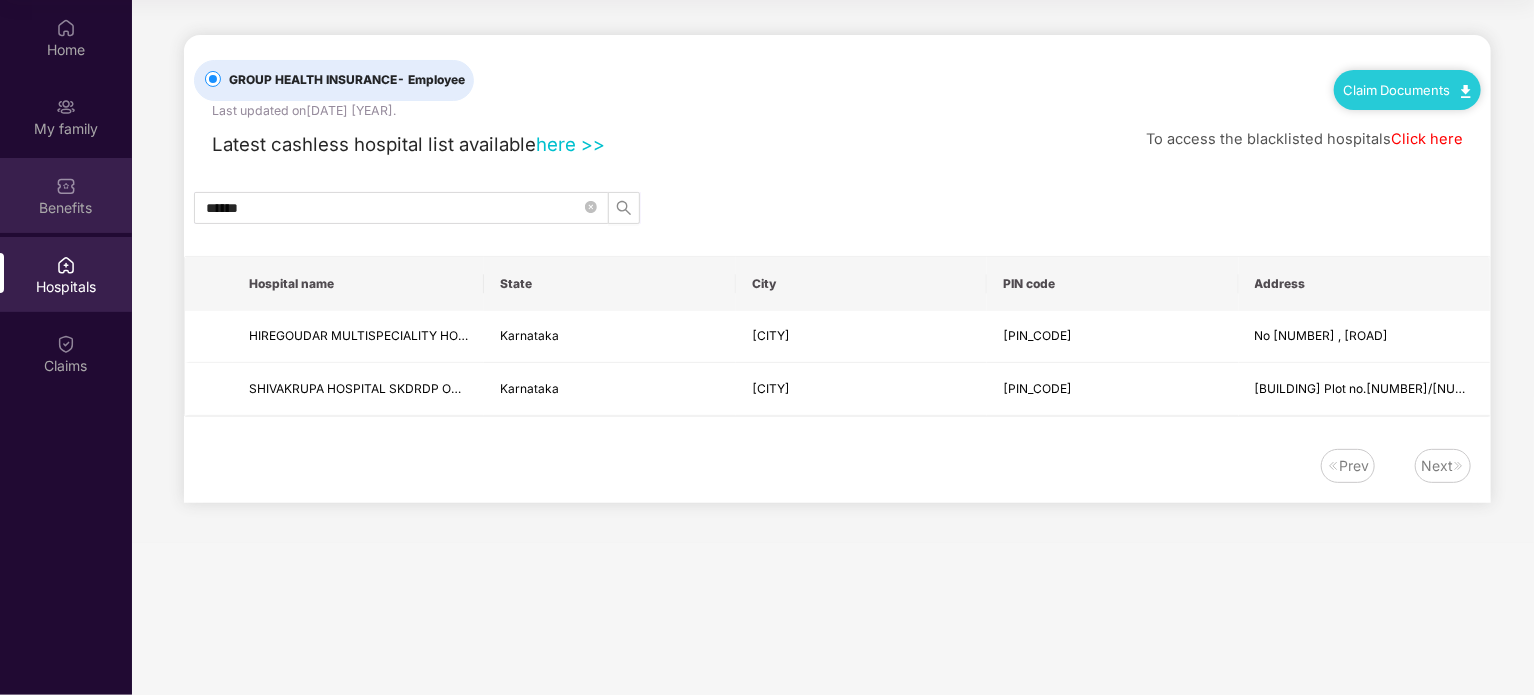 click at bounding box center [66, 186] 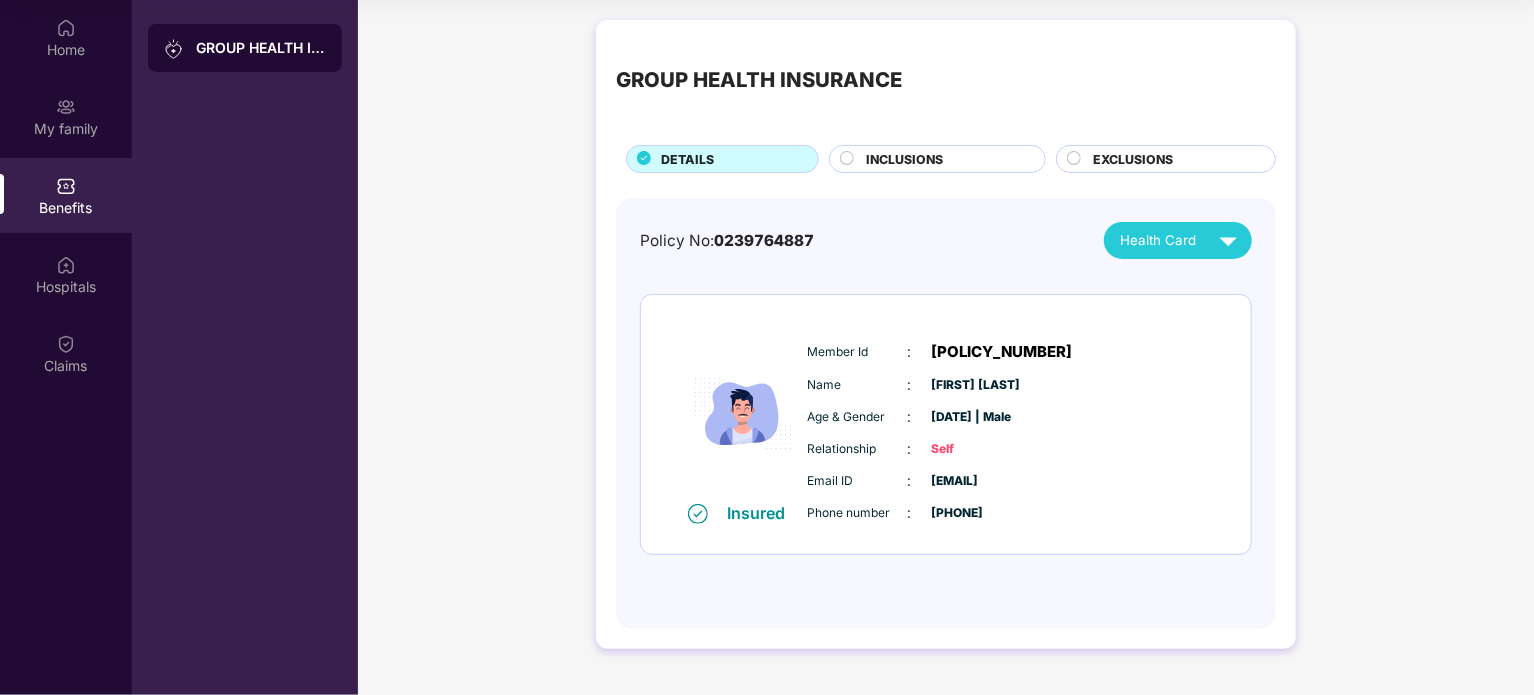 click at bounding box center [1228, 240] 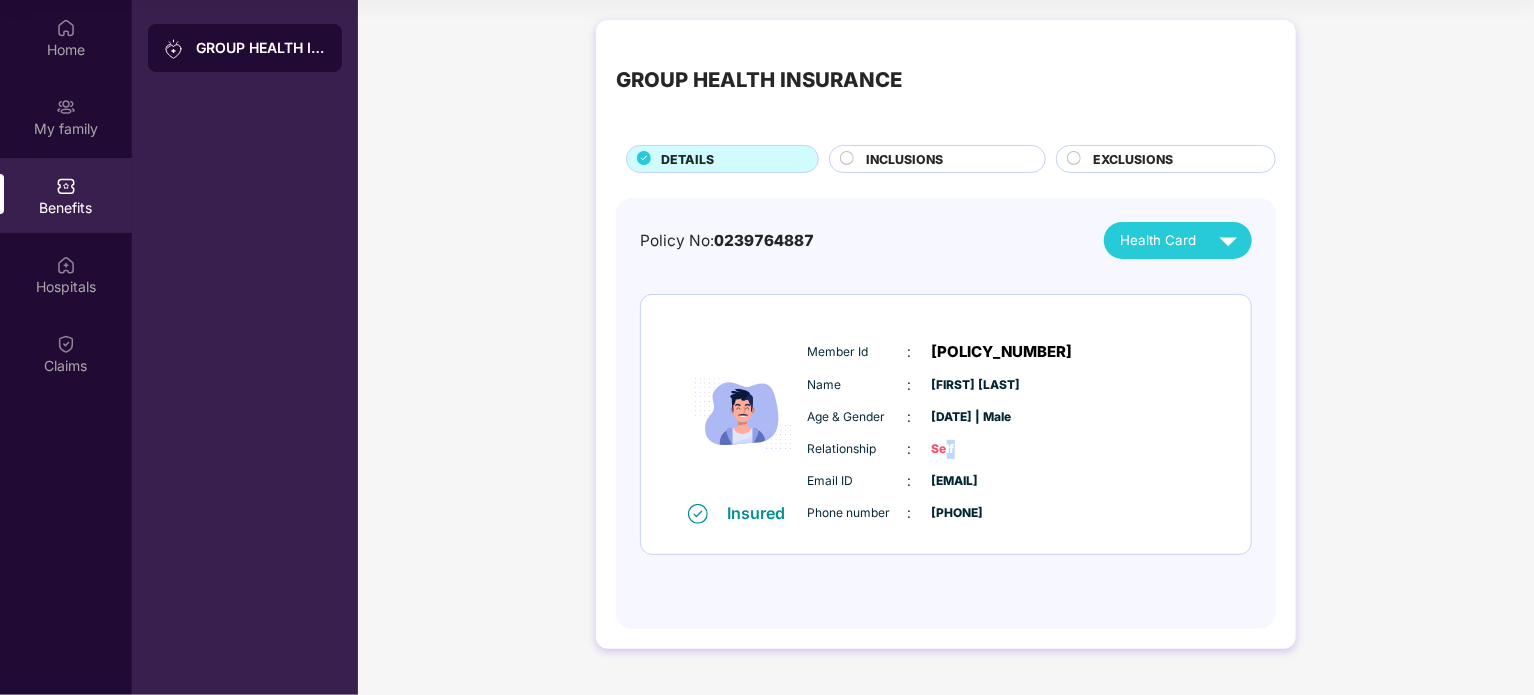 drag, startPoint x: 977, startPoint y: 455, endPoint x: 984, endPoint y: 463, distance: 10.630146 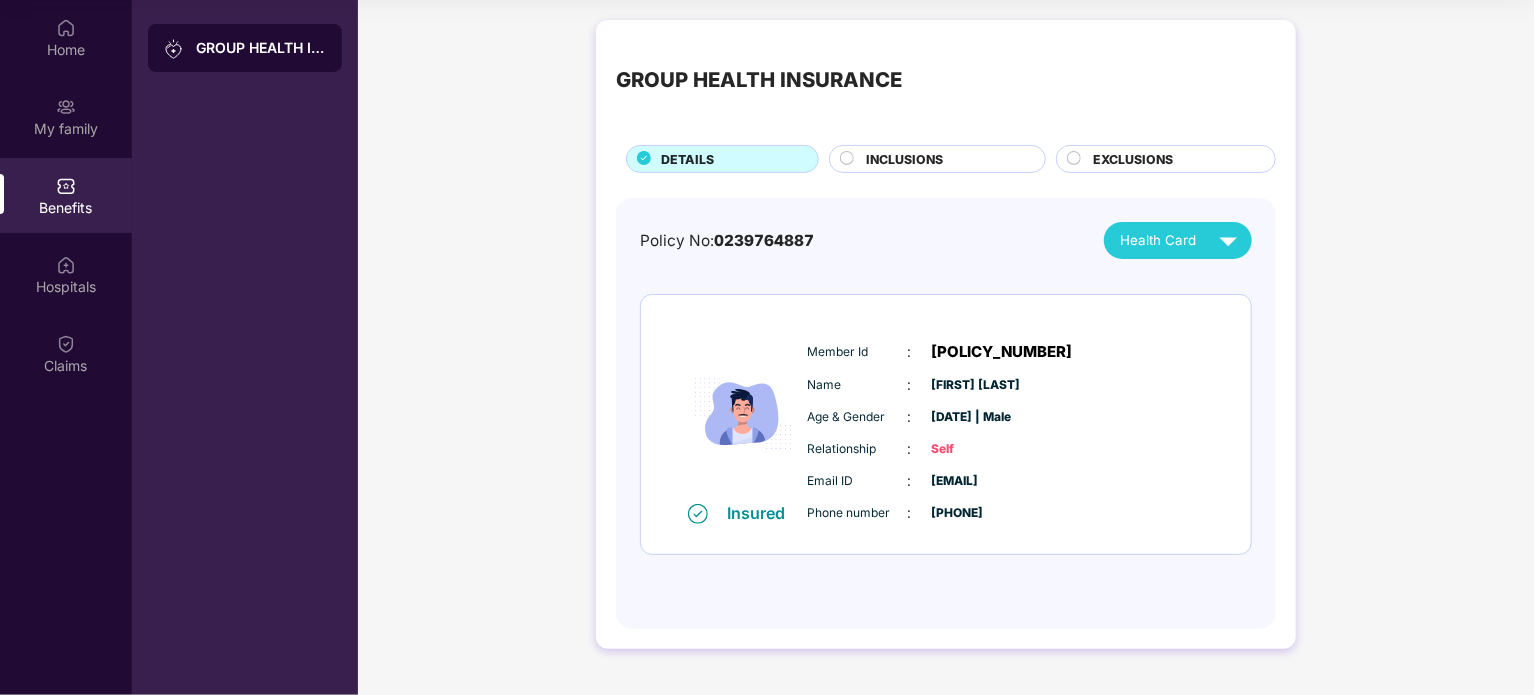click on "Member Id : [MEMBER_ID] Name : [FIRST] [LAST] Age & Gender : [DATE] | [GENDER] Relationship : Self Email ID : [EMAIL] Phone number : [PHONE]" at bounding box center (1006, 432) 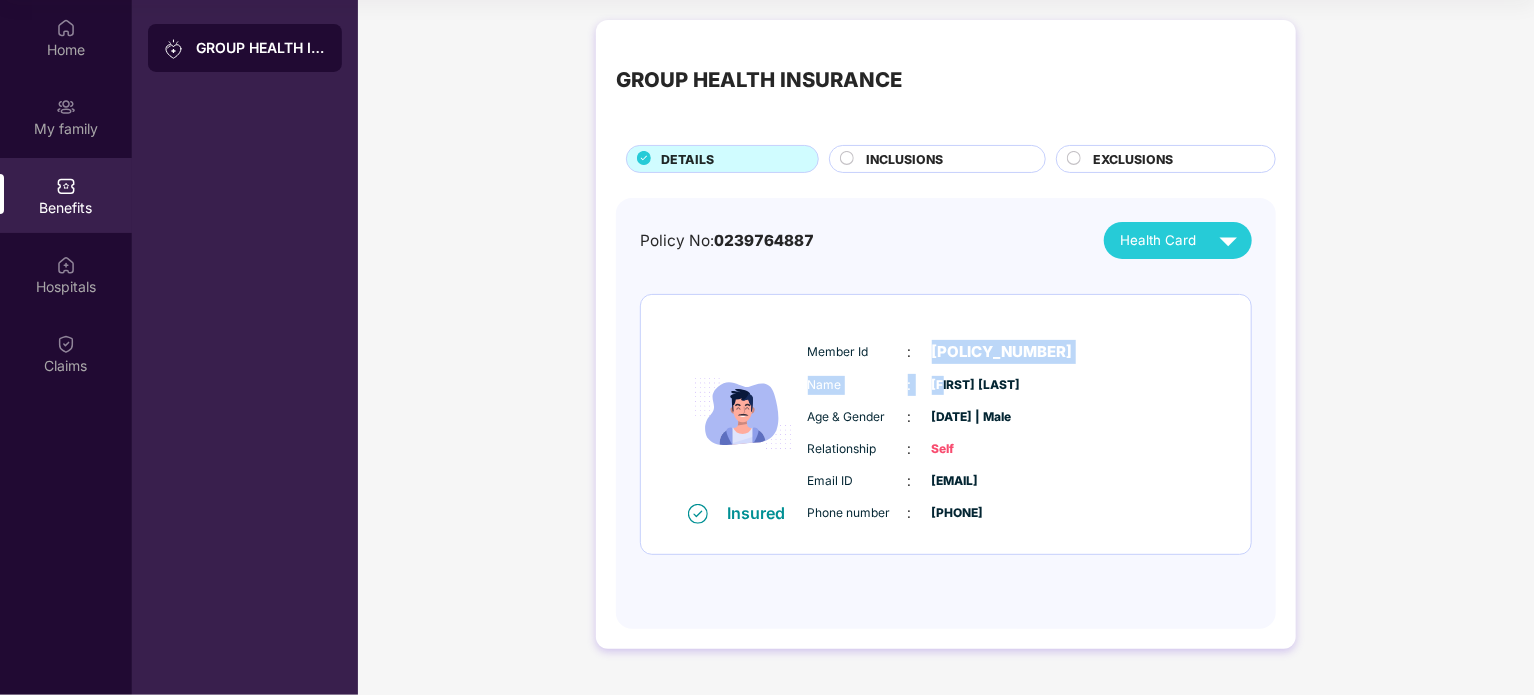drag, startPoint x: 946, startPoint y: 364, endPoint x: 992, endPoint y: 371, distance: 46.52956 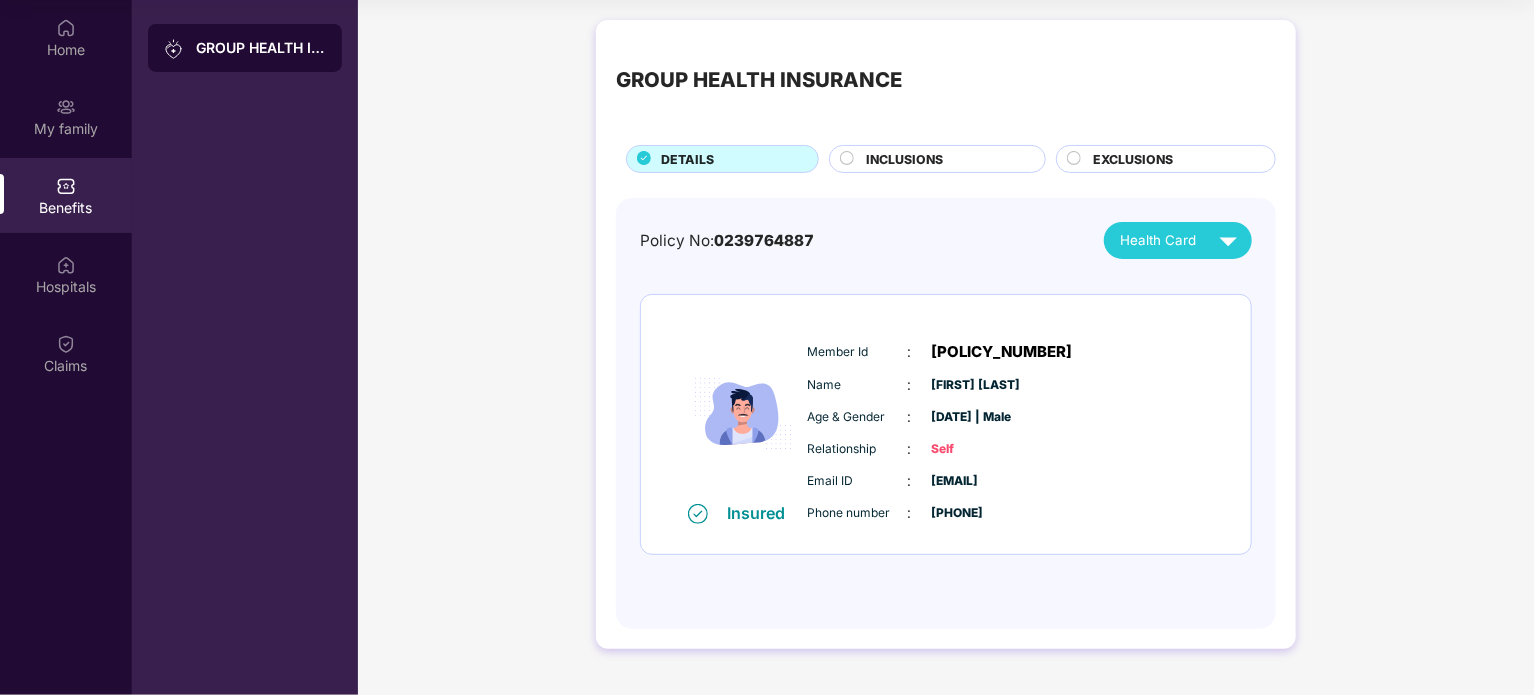 click on "Name : [FIRST] [LAST]" at bounding box center (1006, 385) 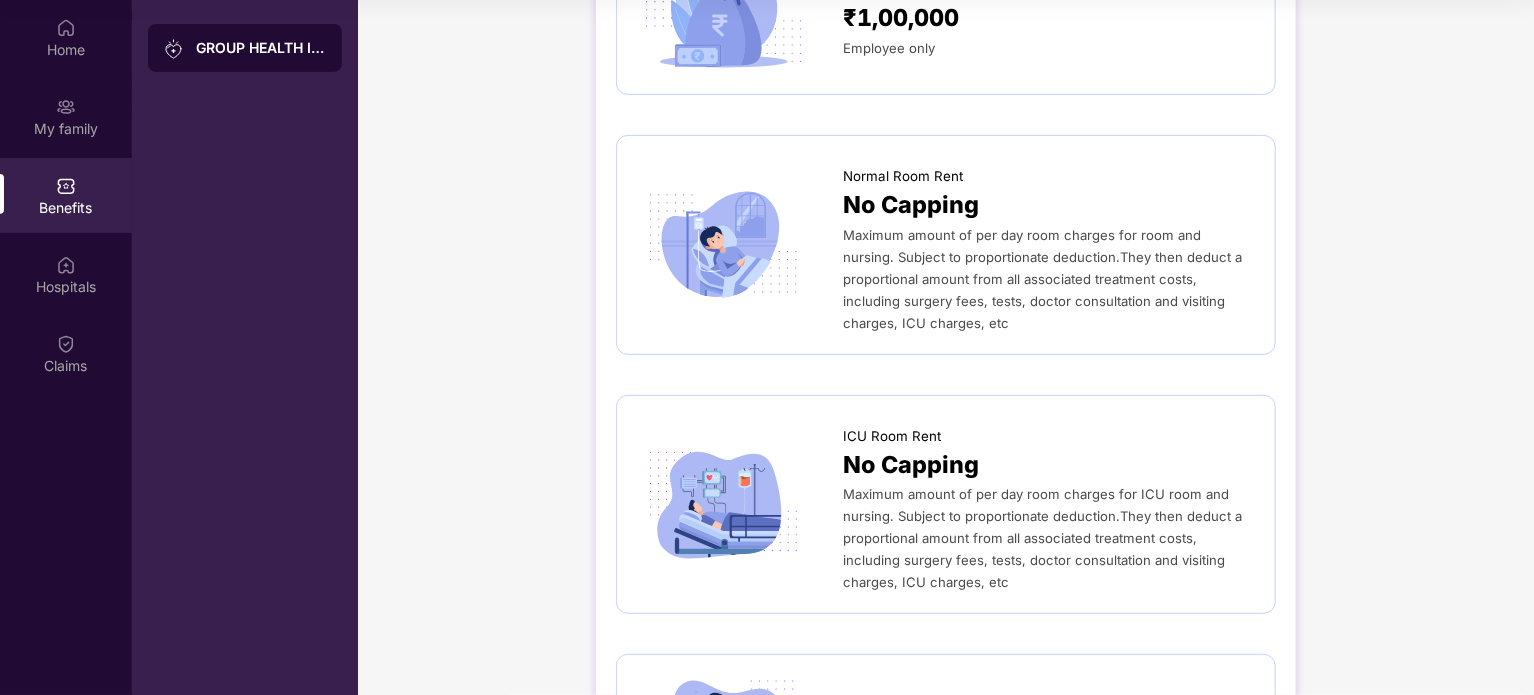 scroll, scrollTop: 0, scrollLeft: 0, axis: both 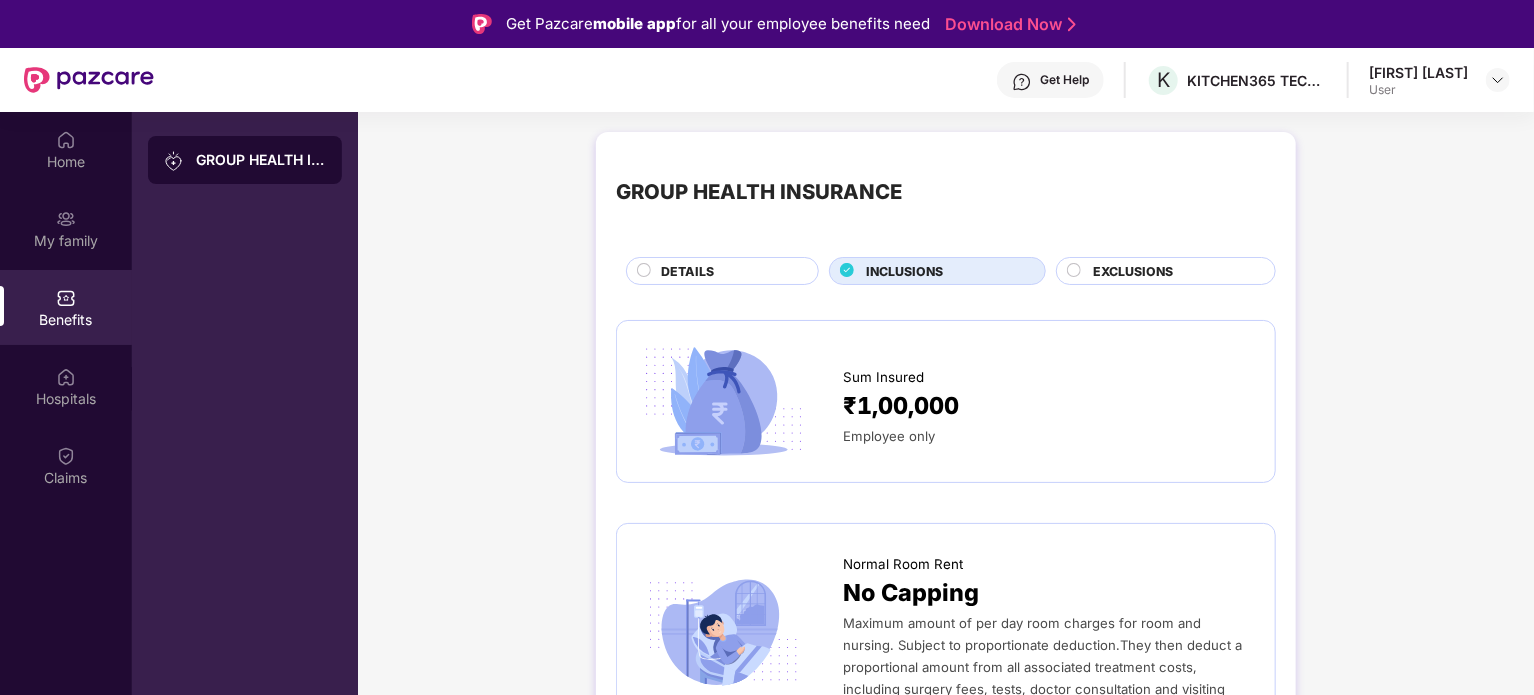 click on "₹1,00,000" at bounding box center (901, 406) 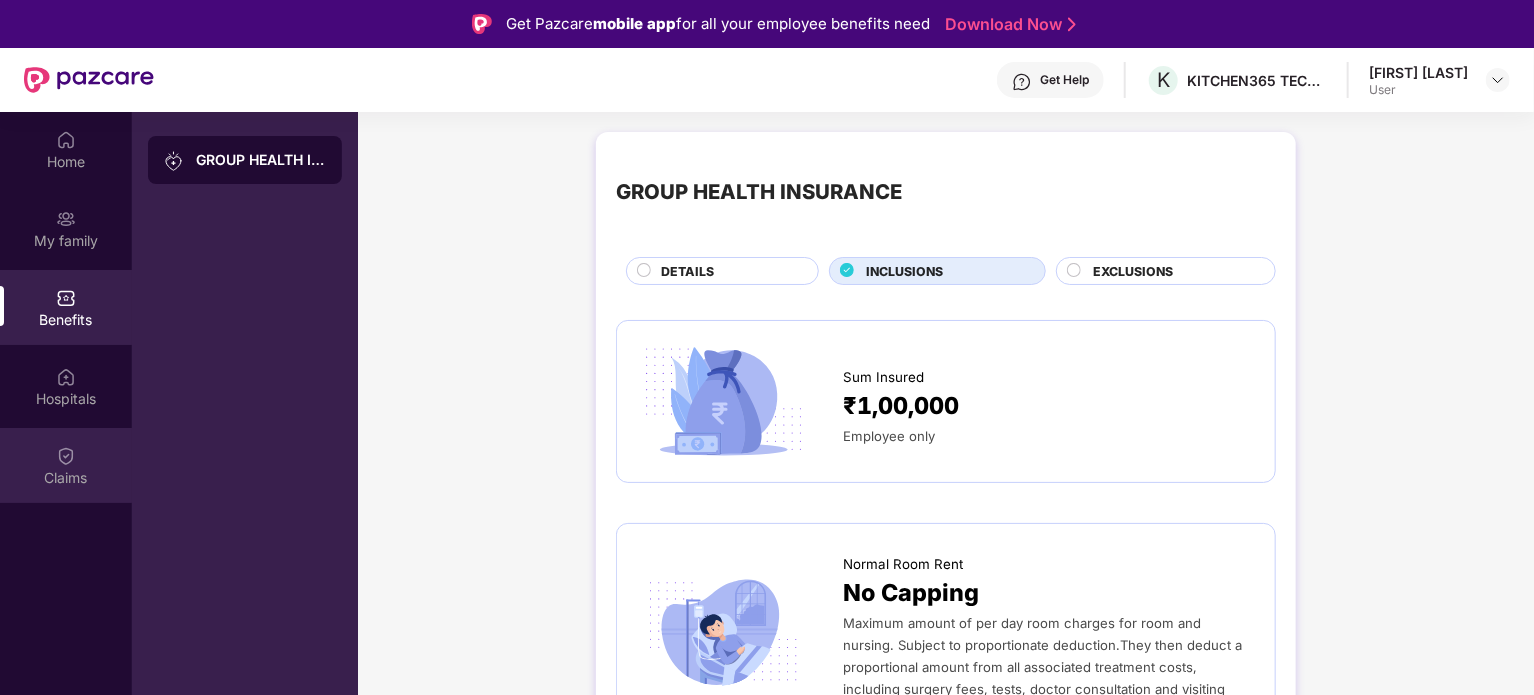 click at bounding box center (66, 456) 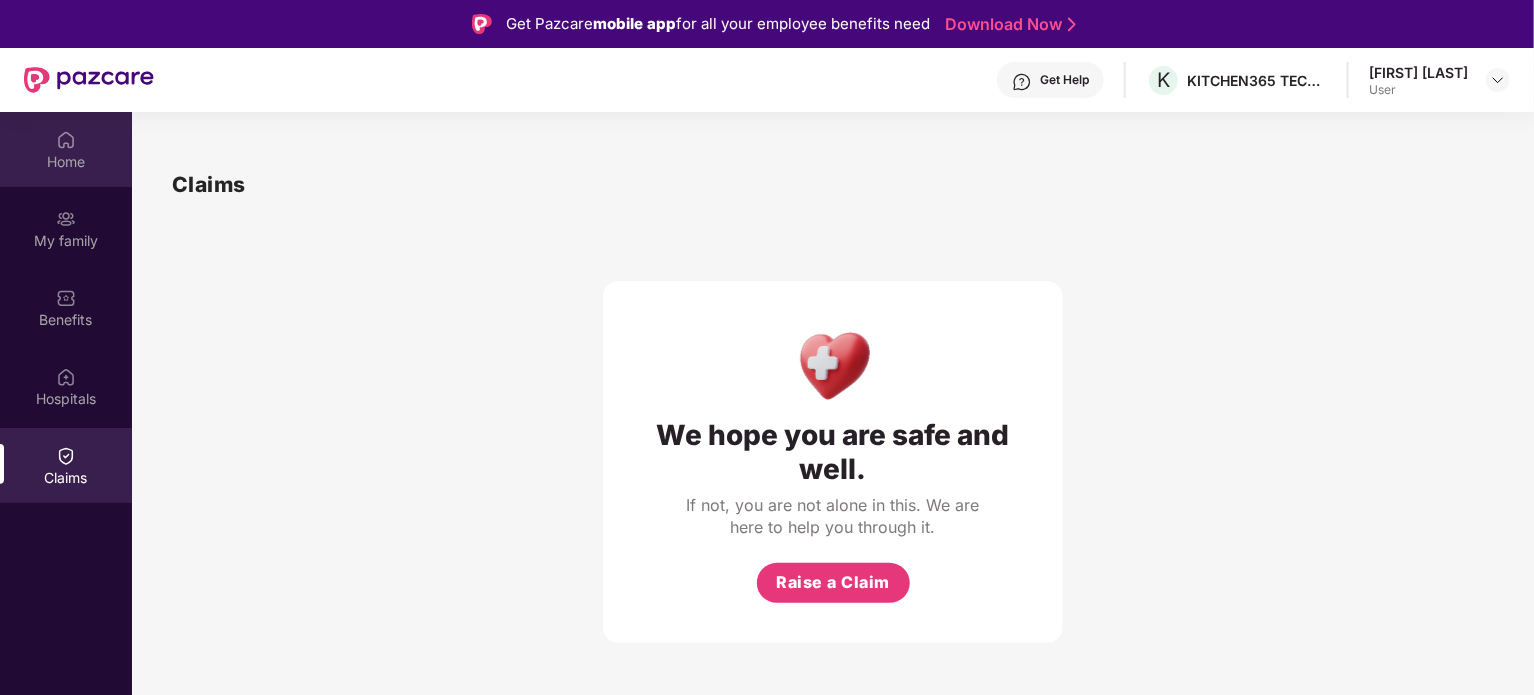 click on "Home" at bounding box center [66, 149] 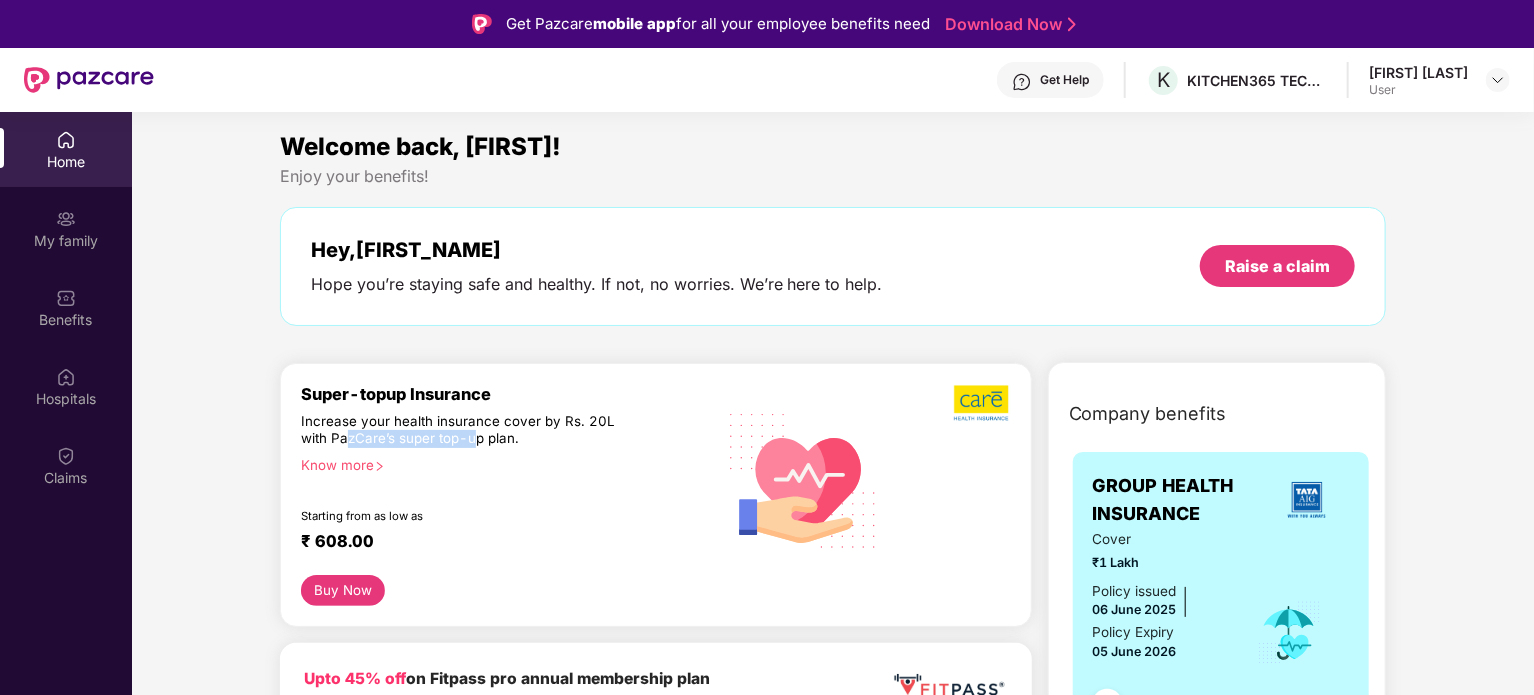 drag, startPoint x: 418, startPoint y: 440, endPoint x: 535, endPoint y: 437, distance: 117.03845 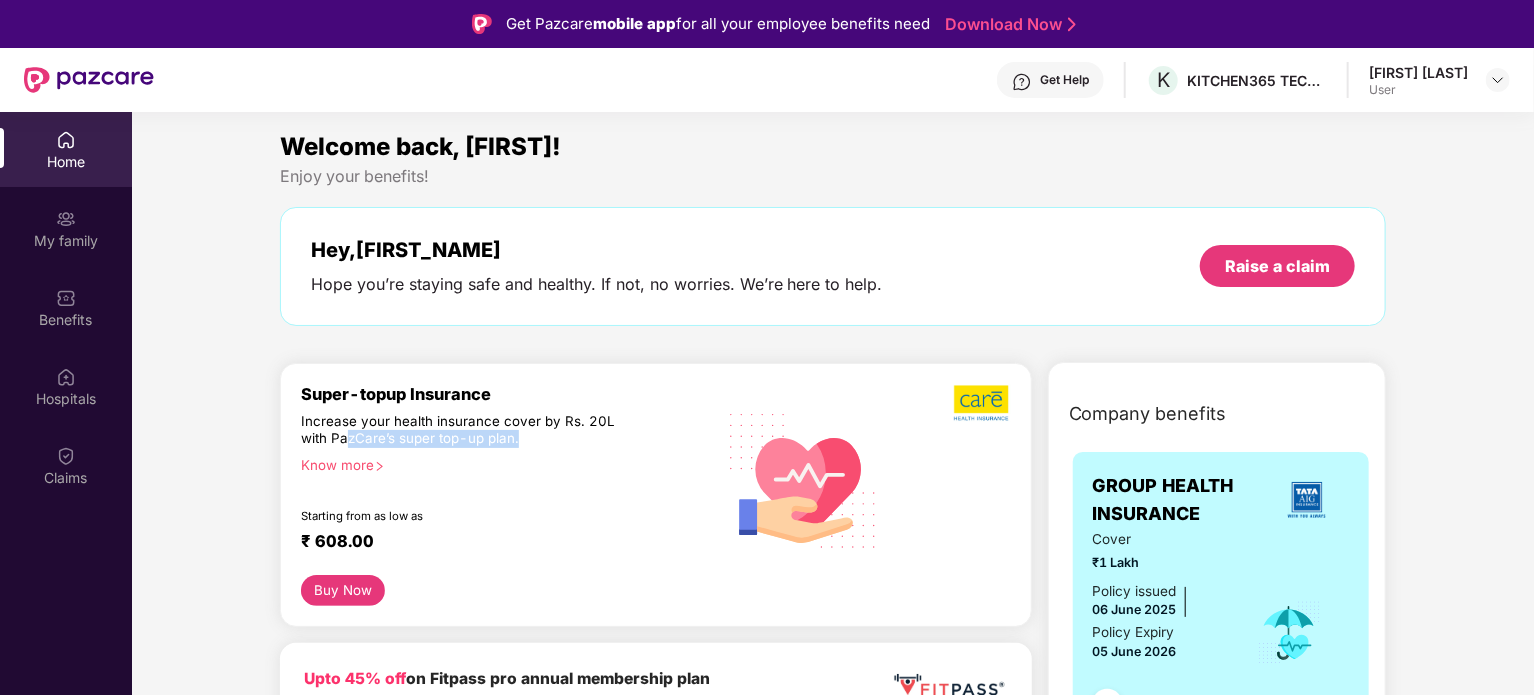click on "Increase your health insurance cover by Rs. 20L with PazCare’s super top-up plan." at bounding box center (465, 431) 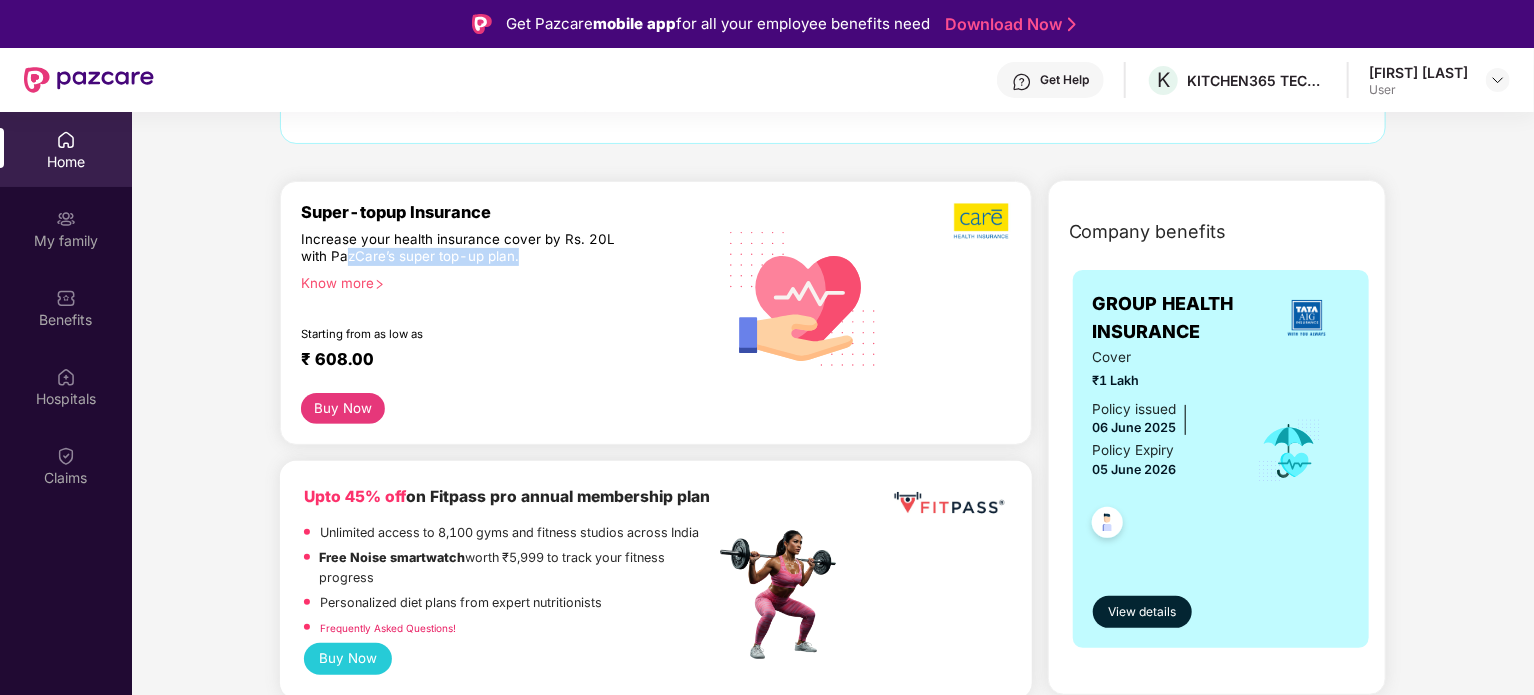 scroll, scrollTop: 200, scrollLeft: 0, axis: vertical 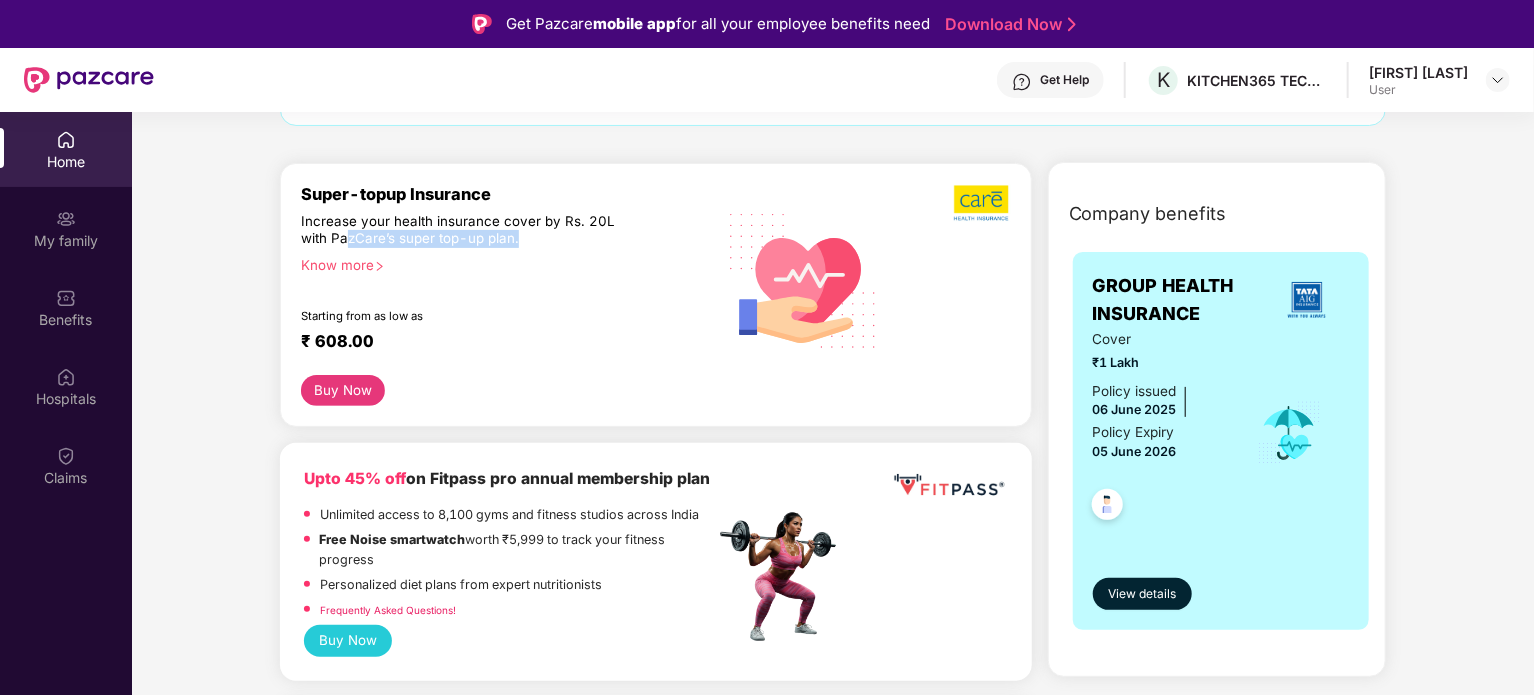 click on "Increase your health insurance cover by Rs. 20L with PazCare’s super top-up plan." at bounding box center [465, 231] 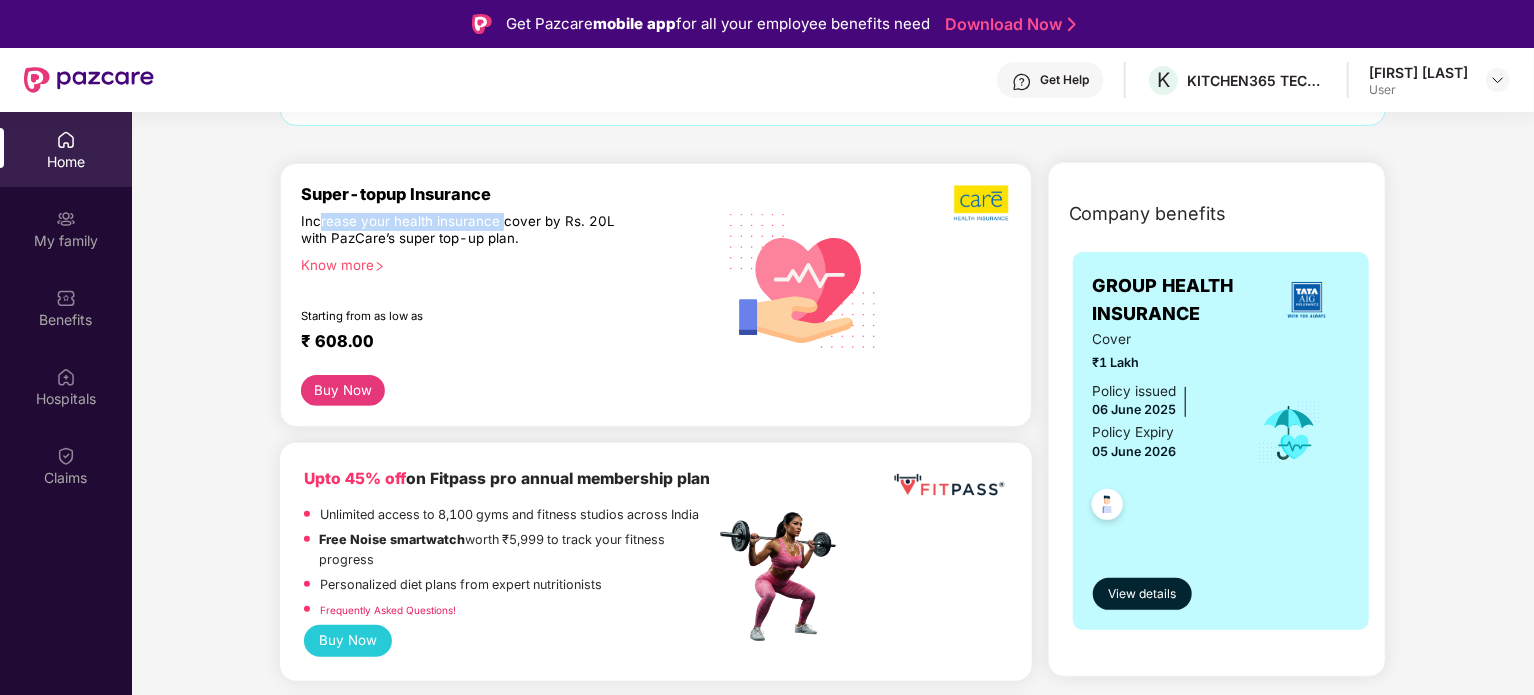 drag, startPoint x: 453, startPoint y: 223, endPoint x: 504, endPoint y: 227, distance: 51.156624 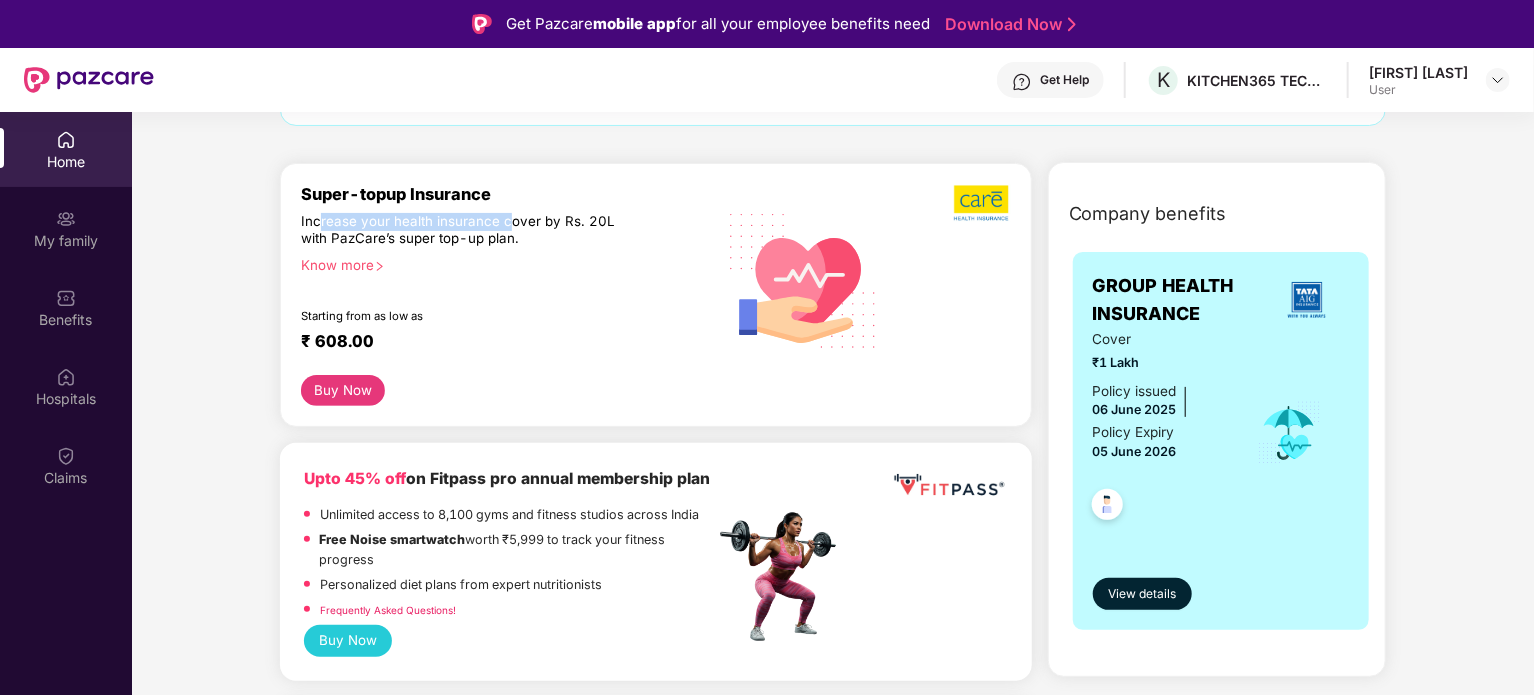 click on "Increase your health insurance cover by Rs. 20L with PazCare’s super top-up plan." at bounding box center [465, 231] 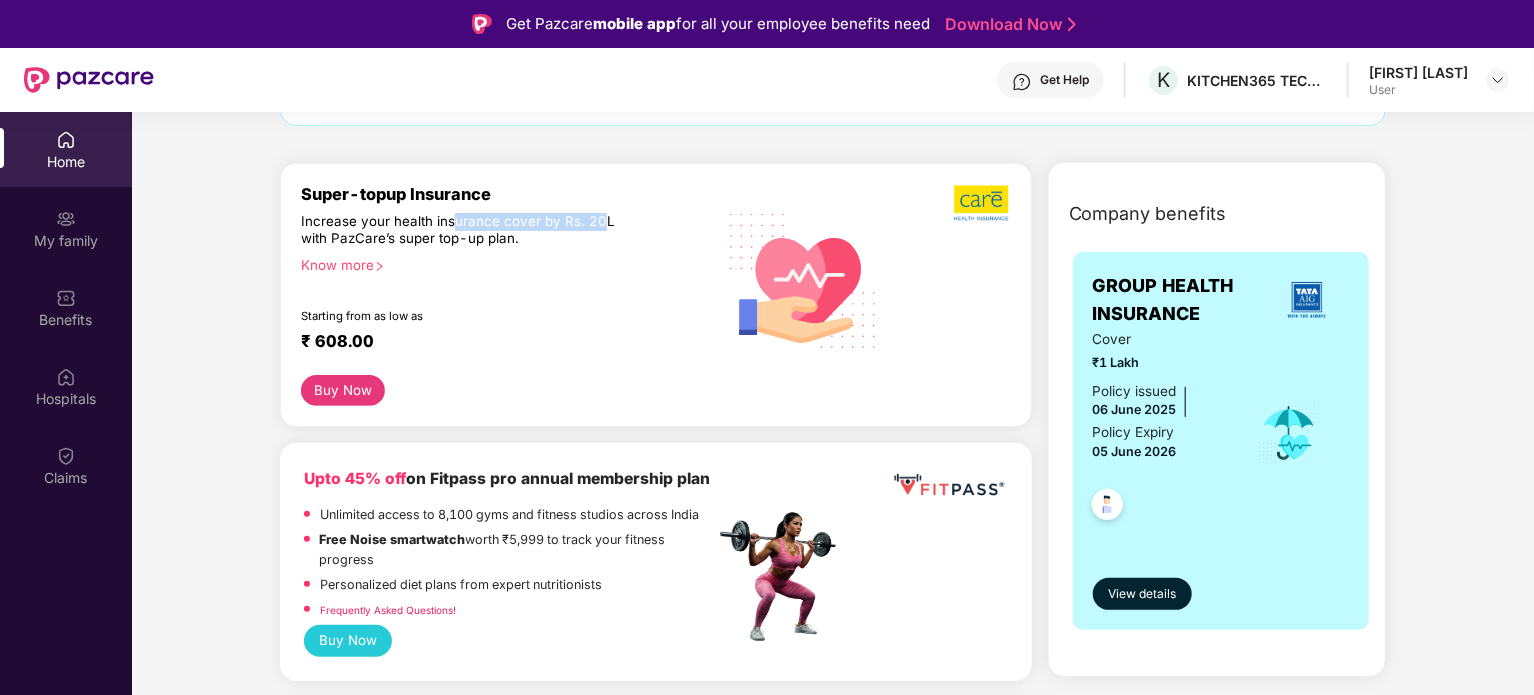 drag, startPoint x: 450, startPoint y: 223, endPoint x: 606, endPoint y: 221, distance: 156.01282 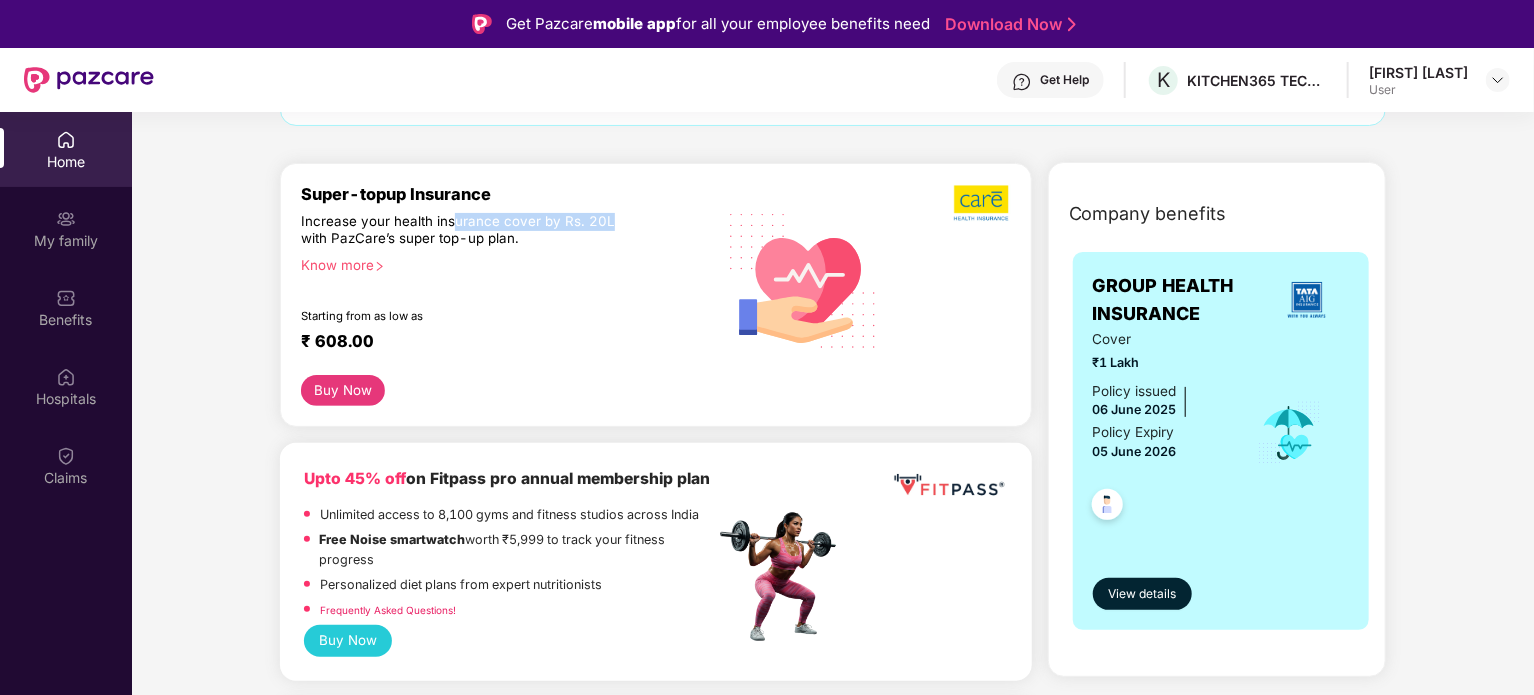 click on "Increase your health insurance cover by Rs. 20L with PazCare’s super top-up plan." at bounding box center [465, 231] 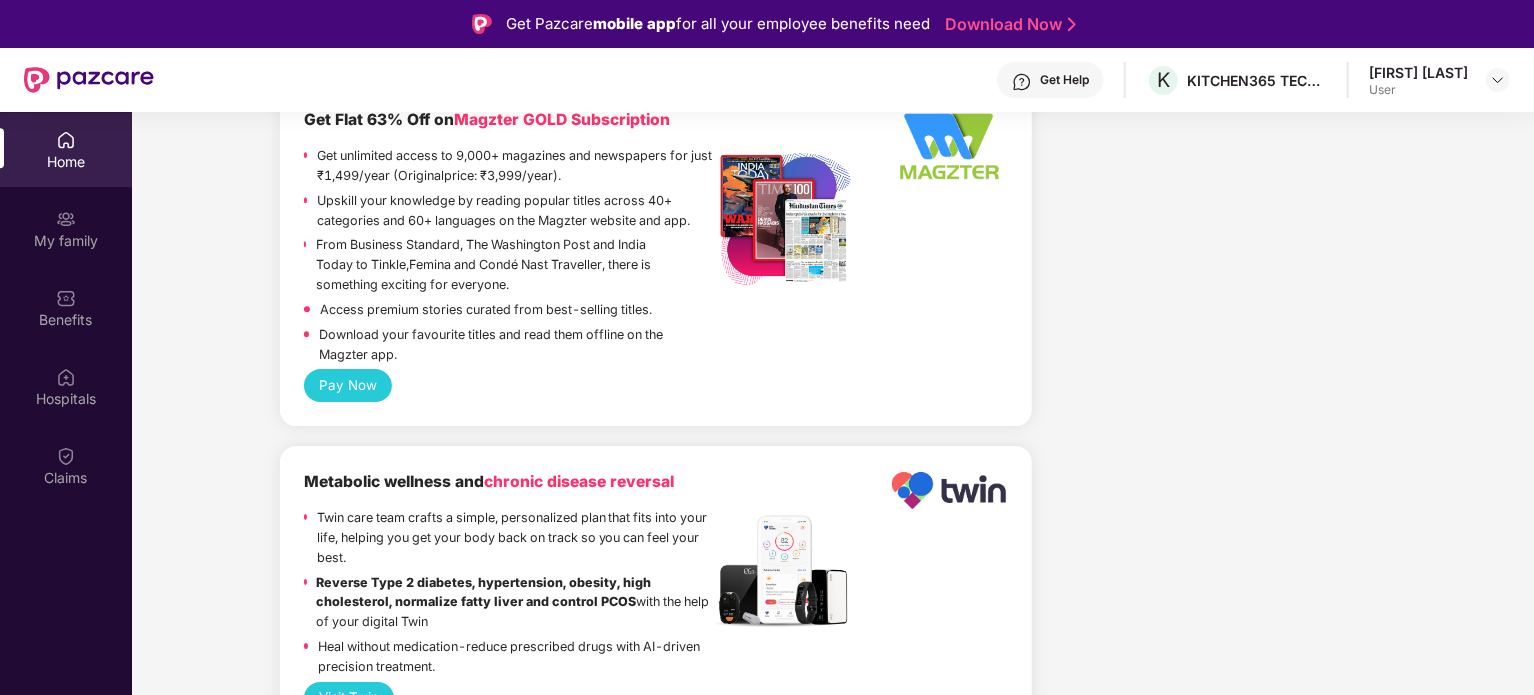 scroll, scrollTop: 3200, scrollLeft: 0, axis: vertical 